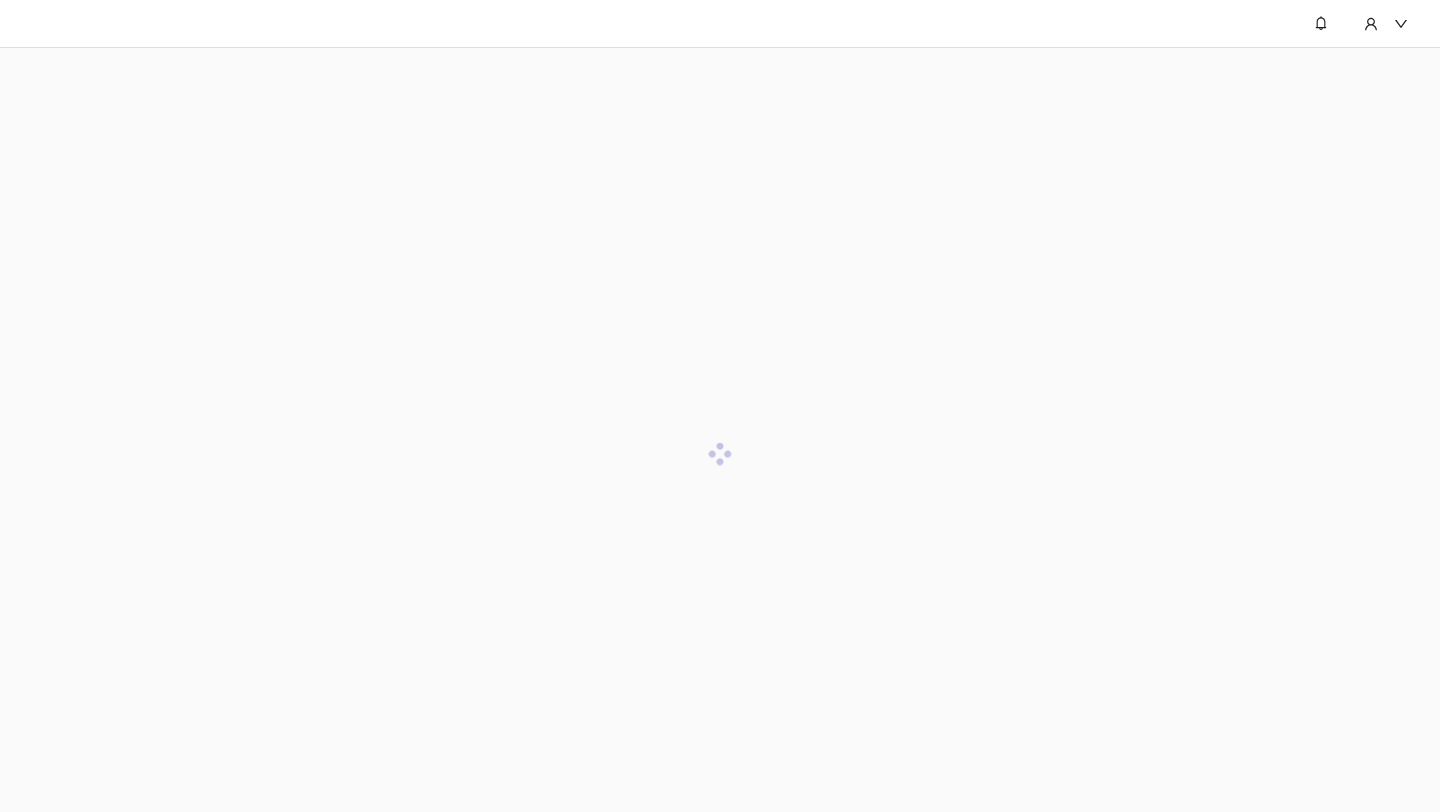 scroll, scrollTop: 0, scrollLeft: 0, axis: both 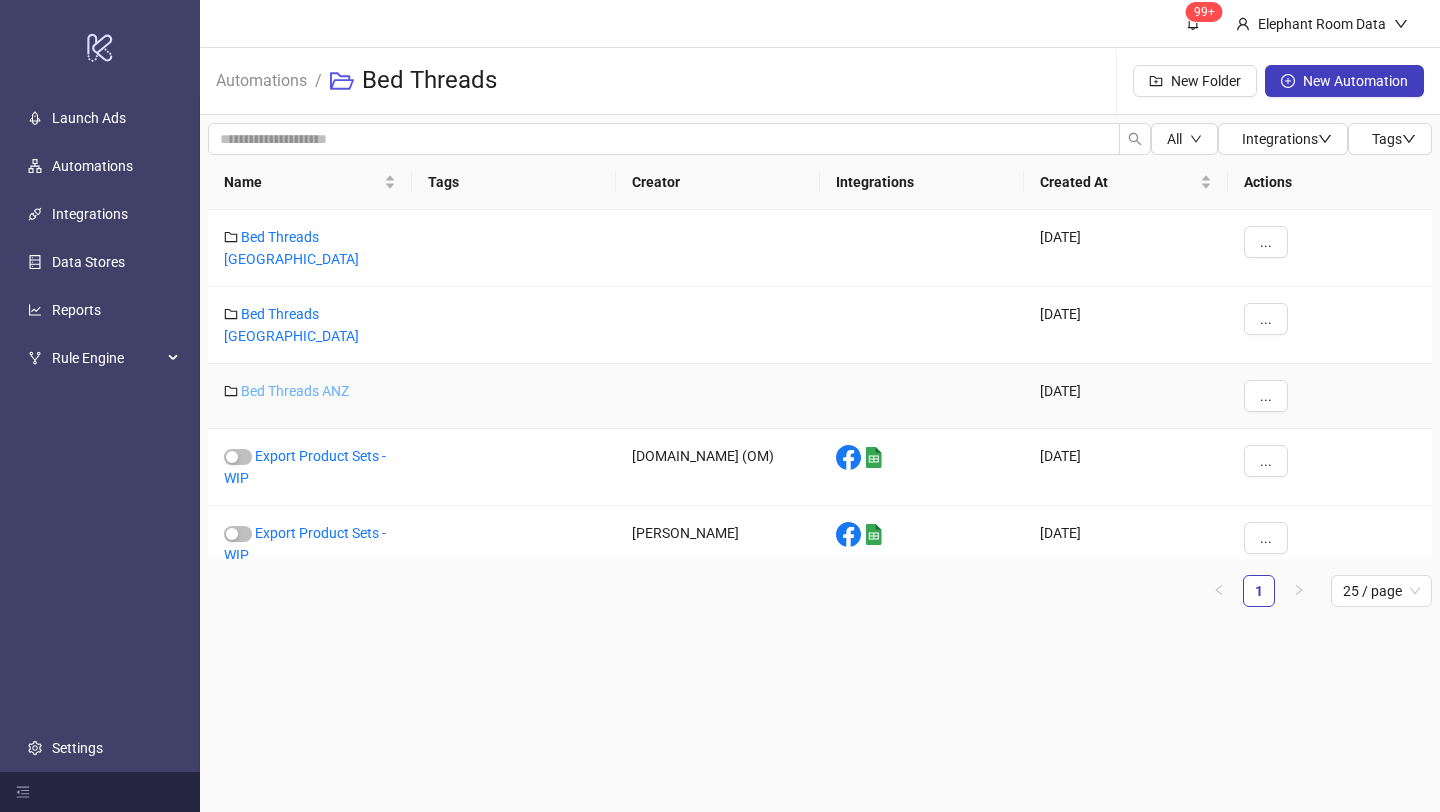 click on "Bed Threads ANZ" at bounding box center (295, 391) 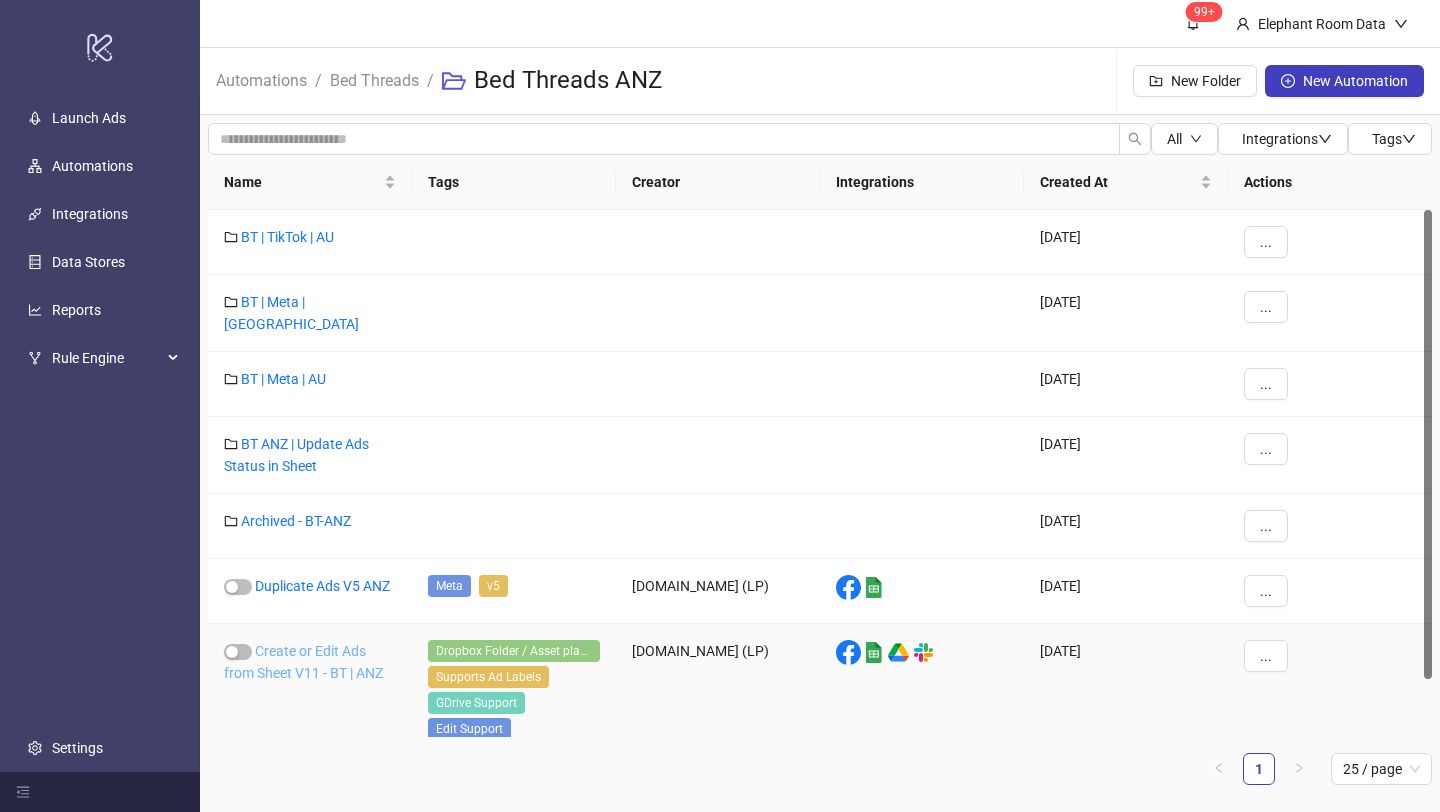 click on "Create or Edit Ads from Sheet V11 - BT | ANZ" at bounding box center (303, 662) 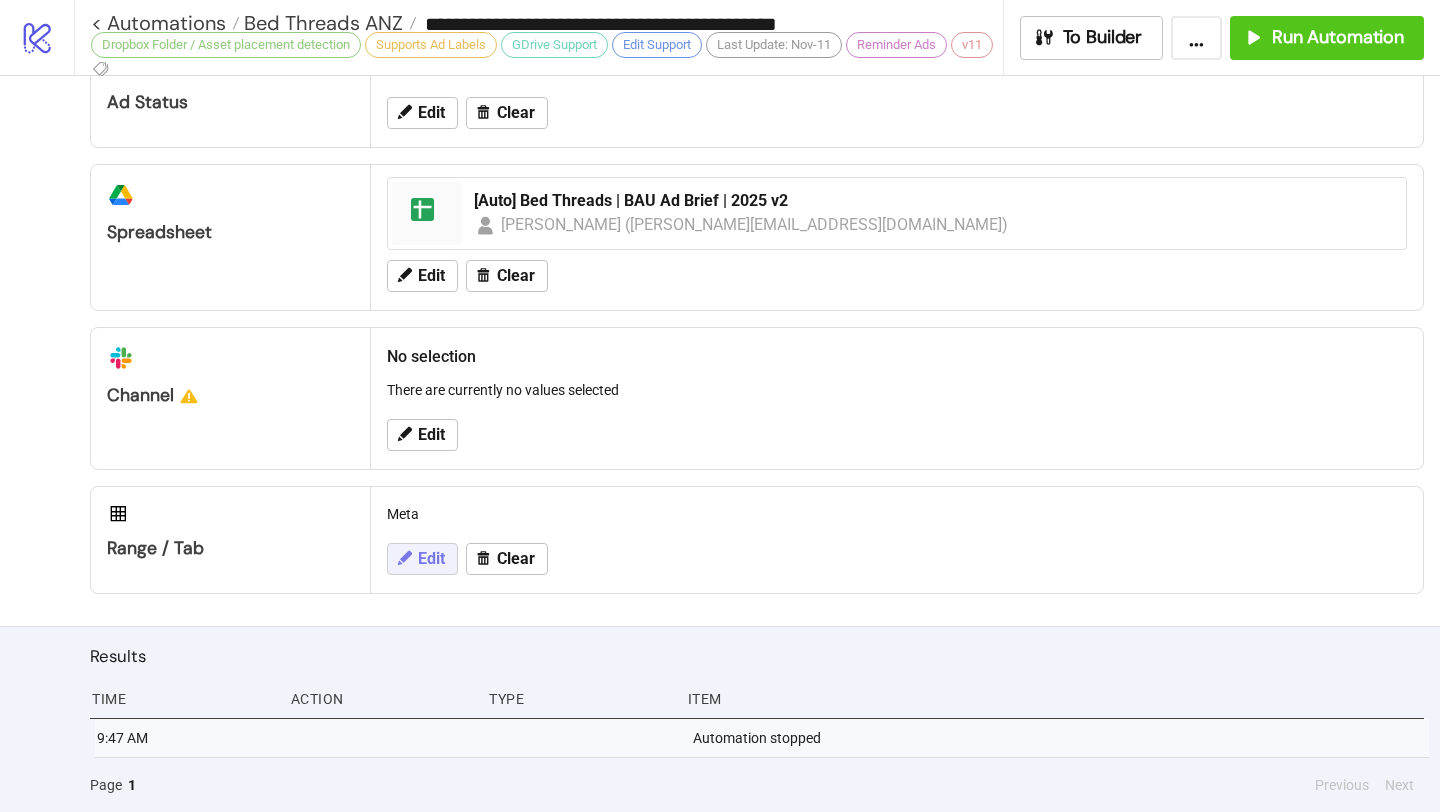 scroll, scrollTop: 914, scrollLeft: 0, axis: vertical 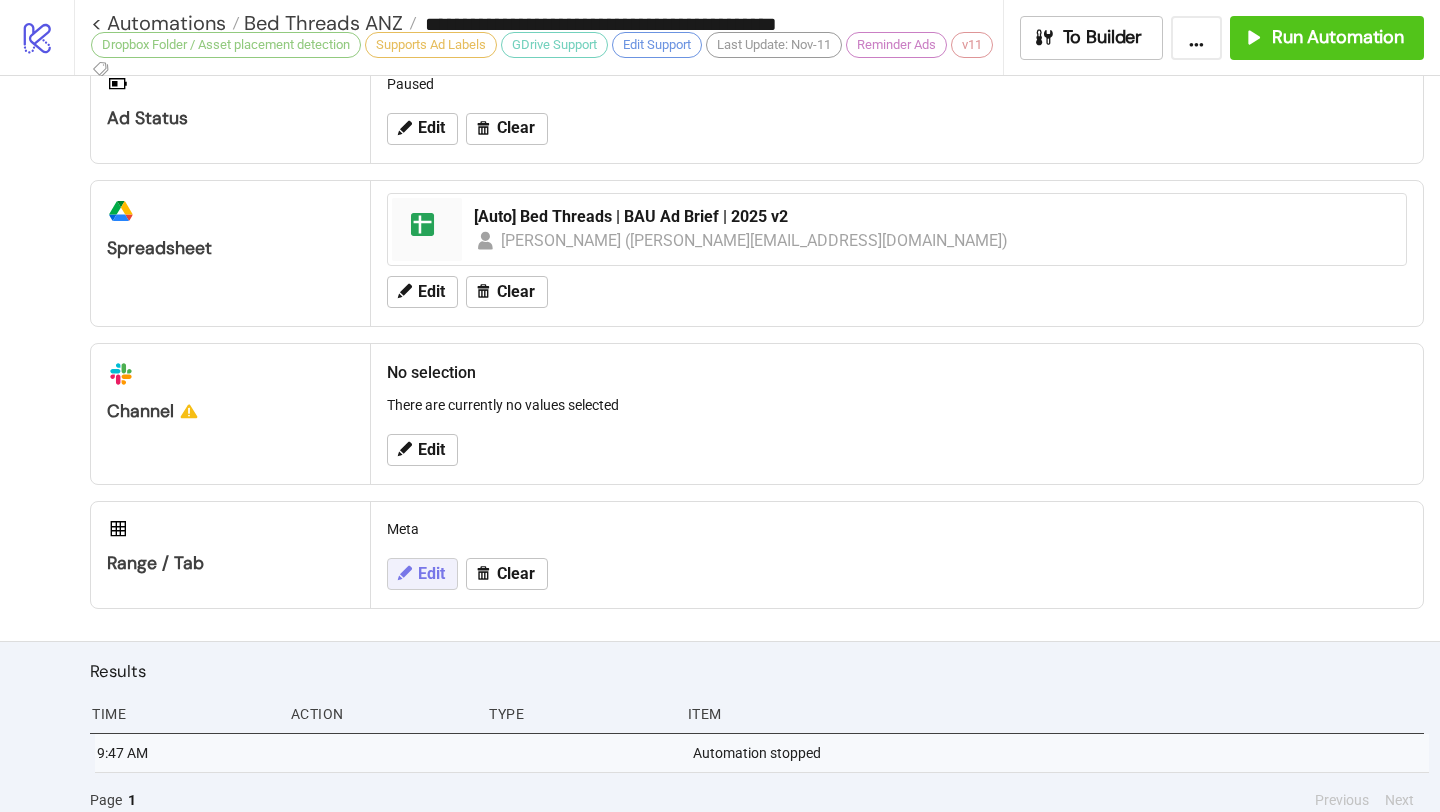 click on "Edit" at bounding box center [431, 574] 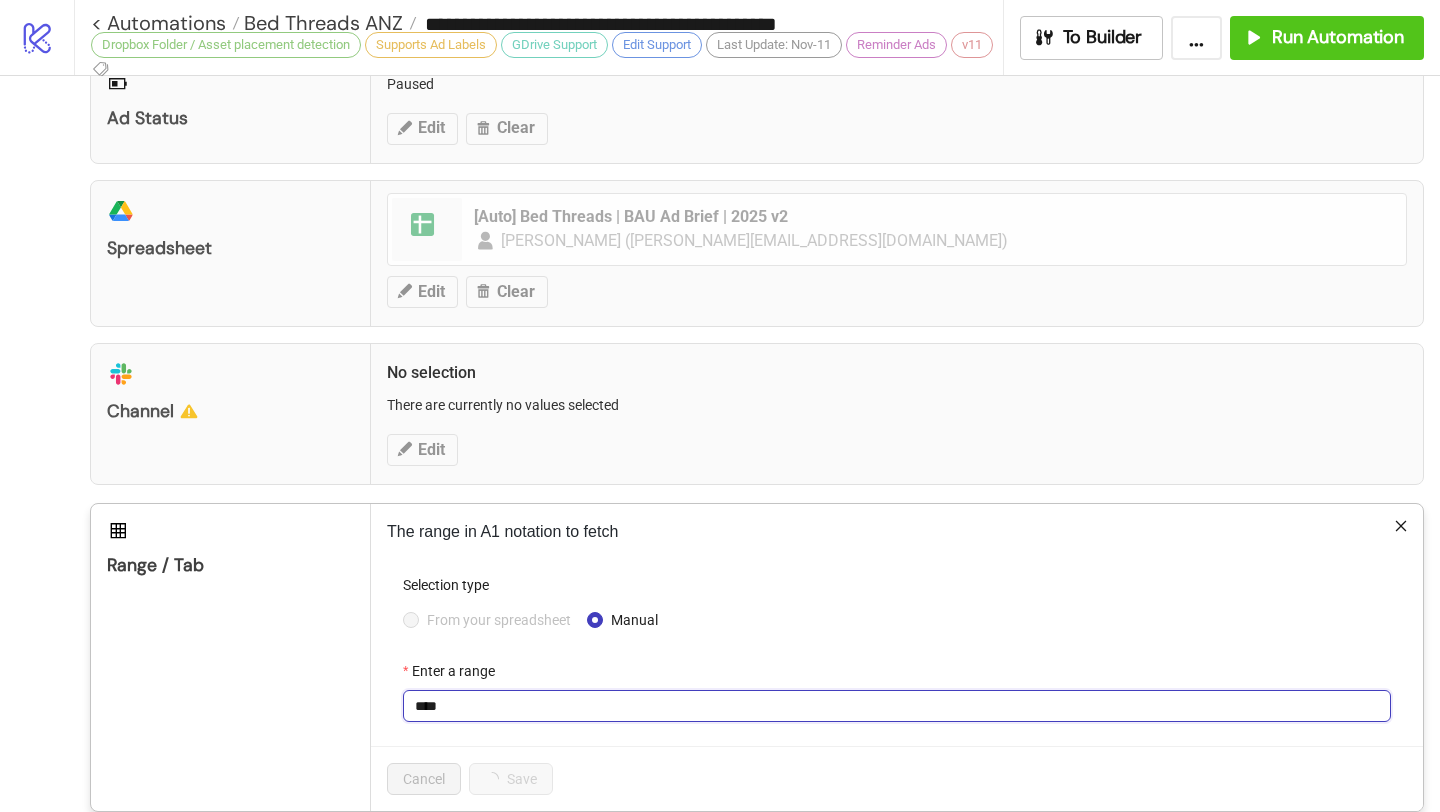 click on "****" at bounding box center (897, 706) 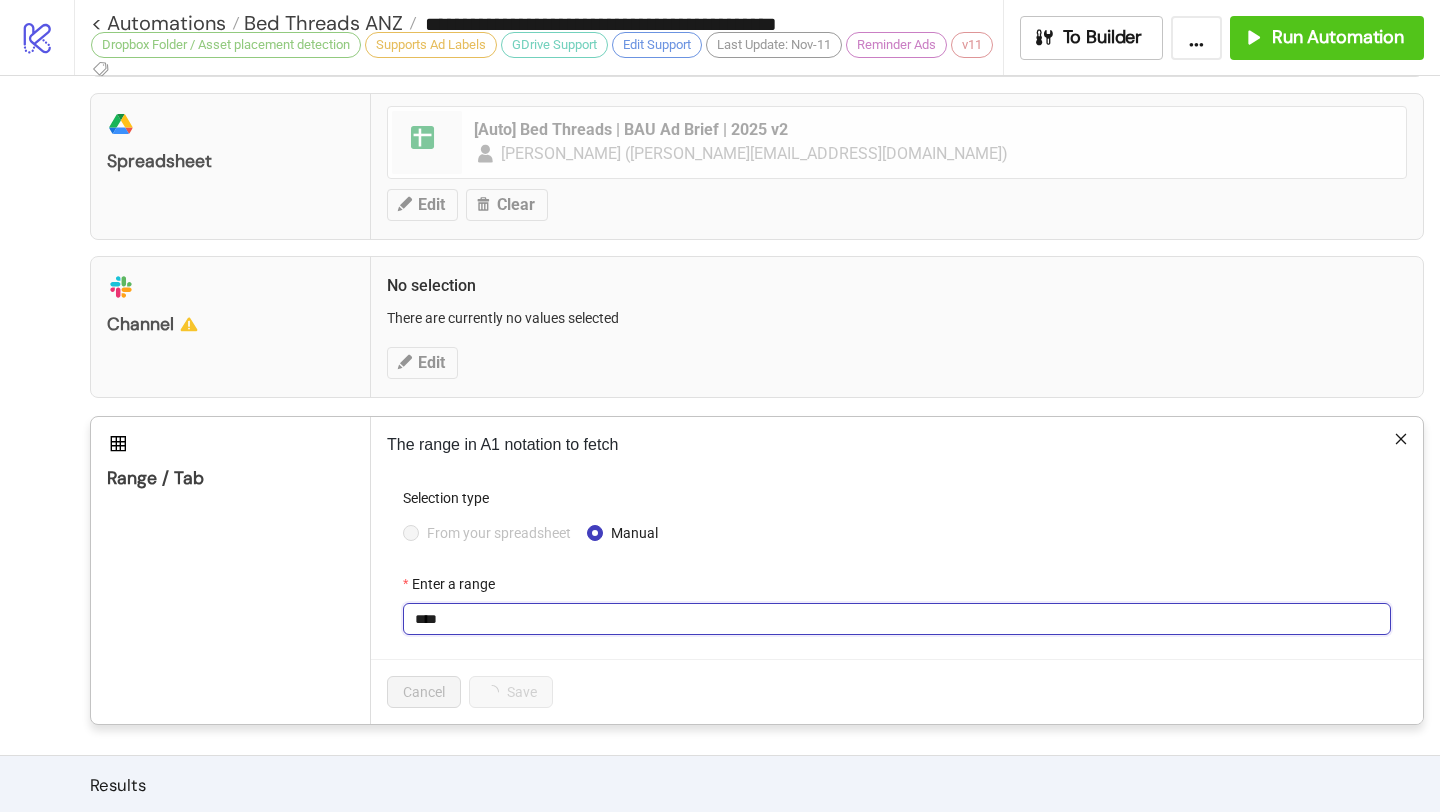 scroll, scrollTop: 1018, scrollLeft: 0, axis: vertical 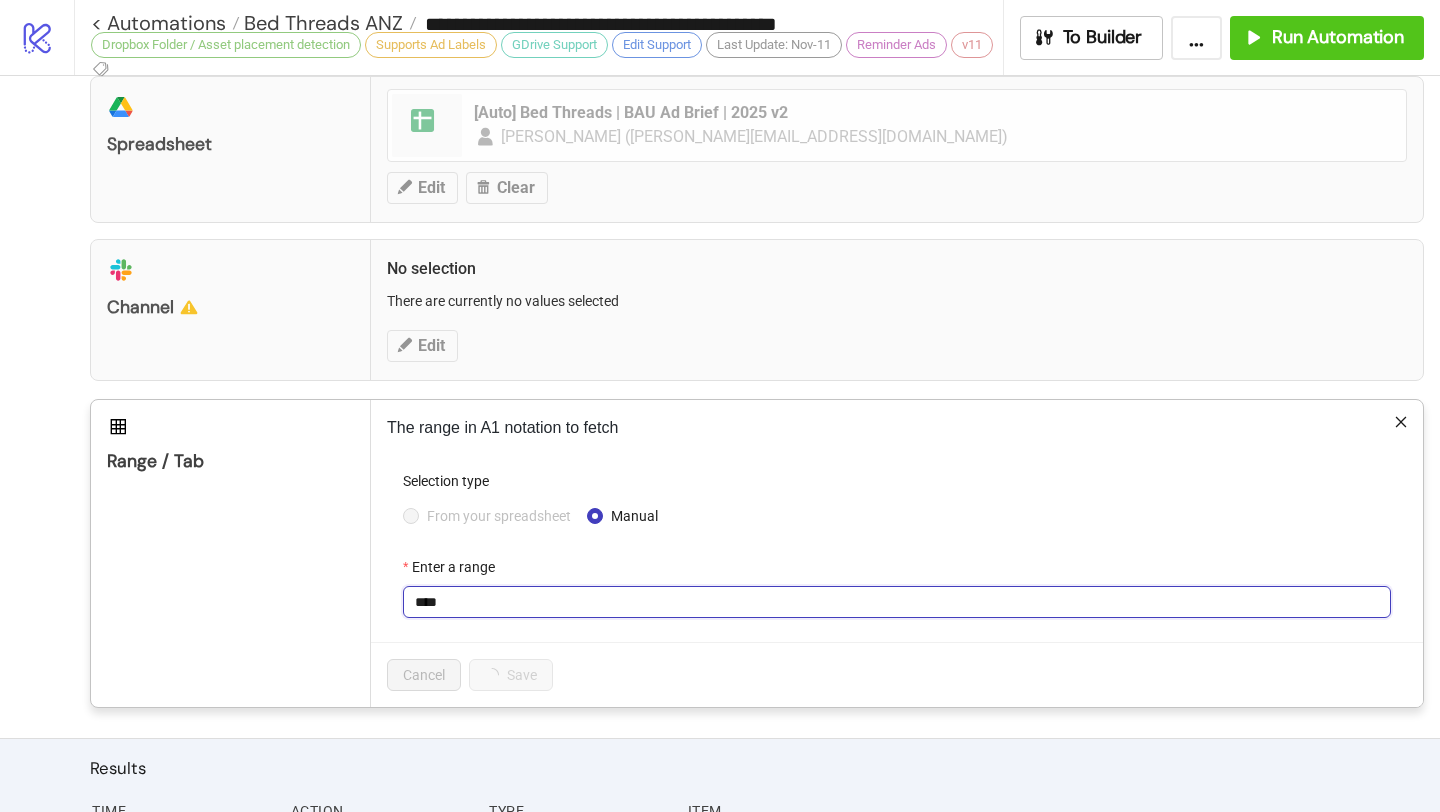 click on "****" at bounding box center [897, 602] 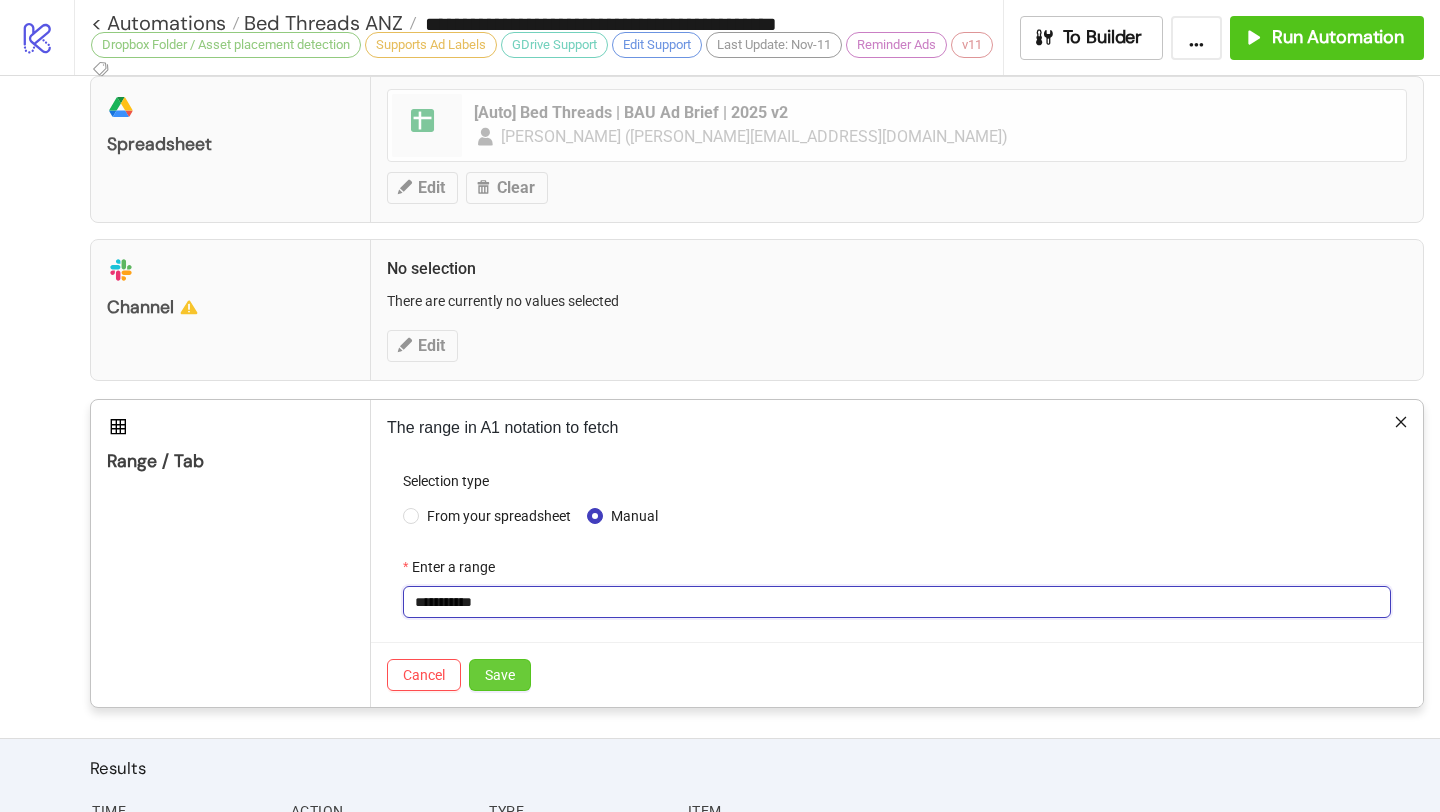 type on "**********" 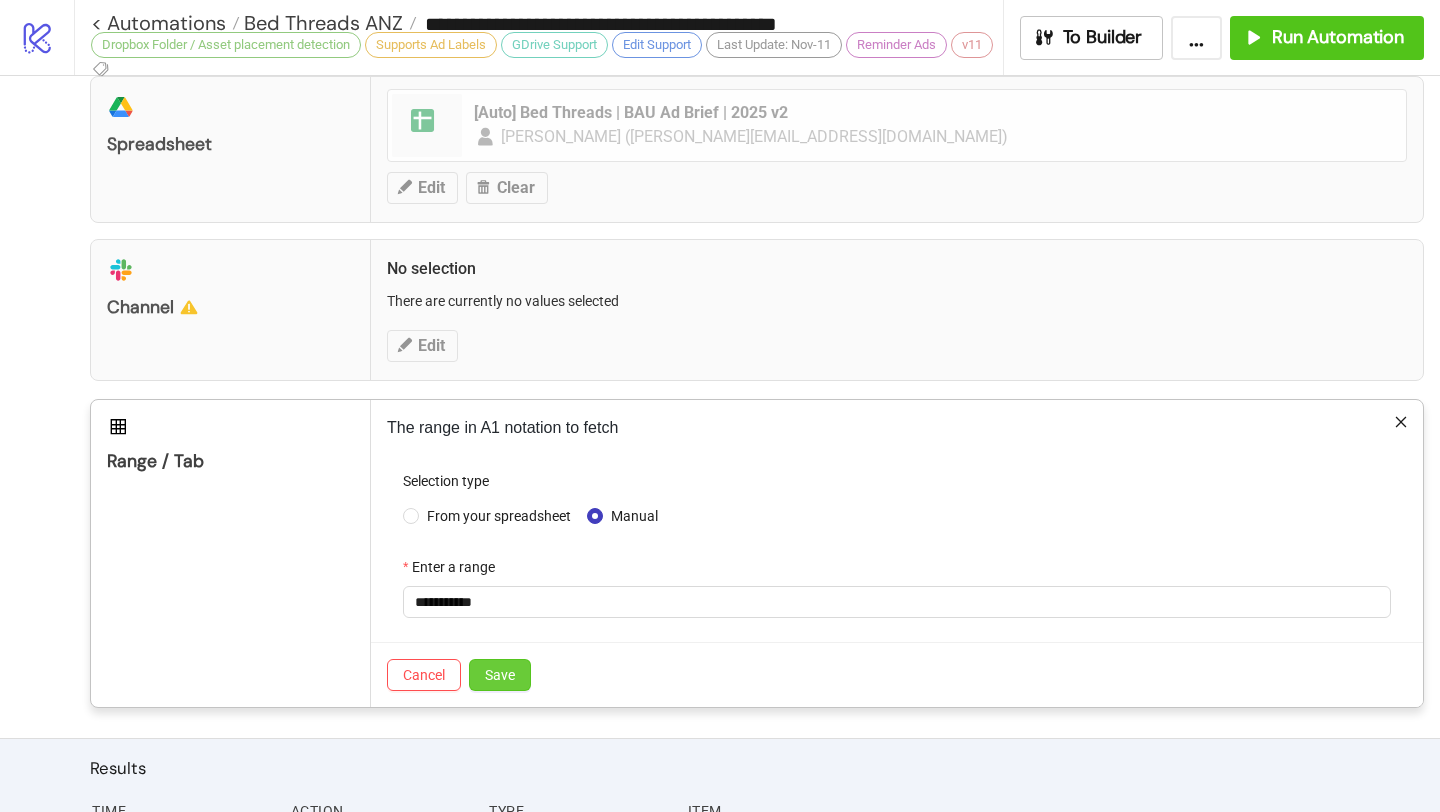 click on "Save" at bounding box center (500, 675) 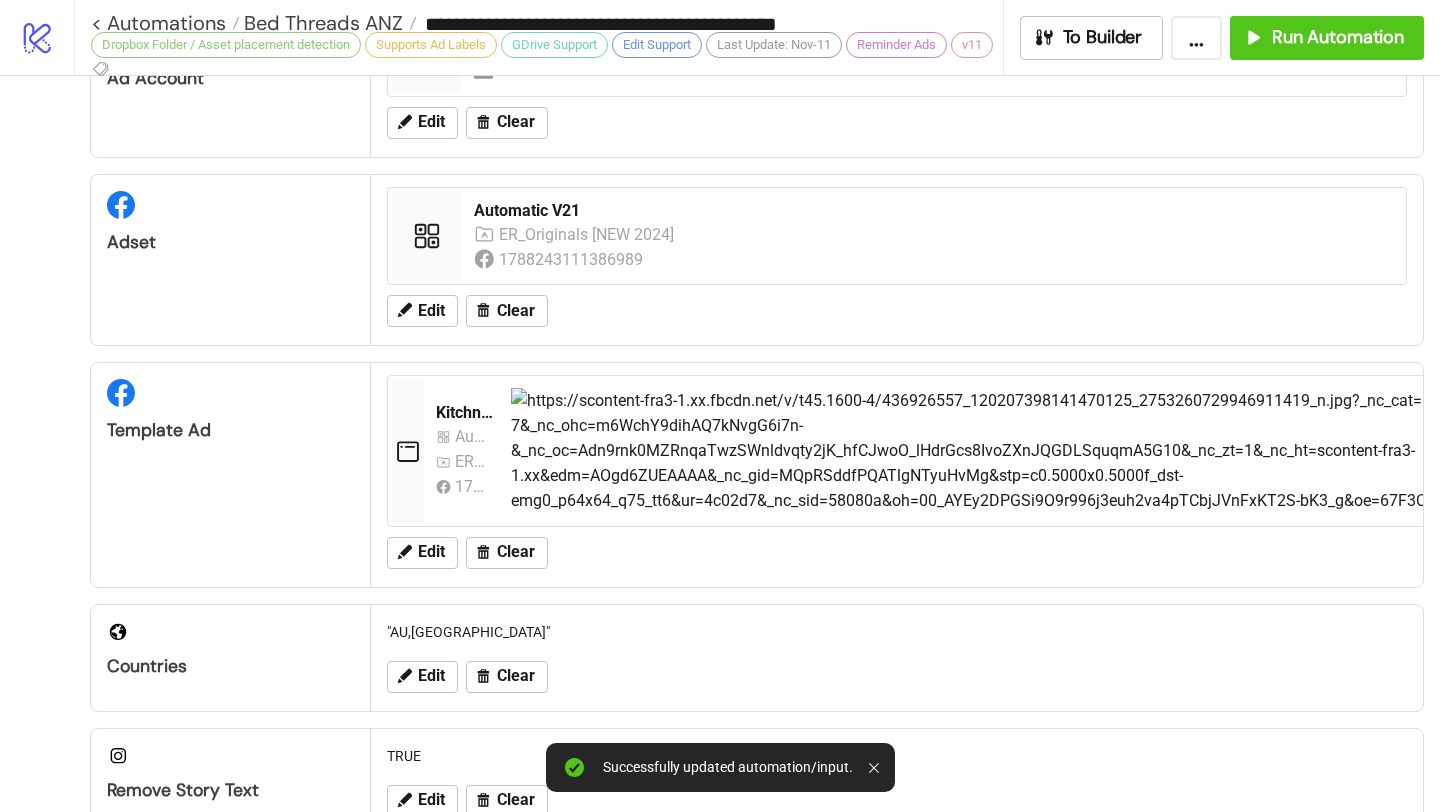scroll, scrollTop: 0, scrollLeft: 0, axis: both 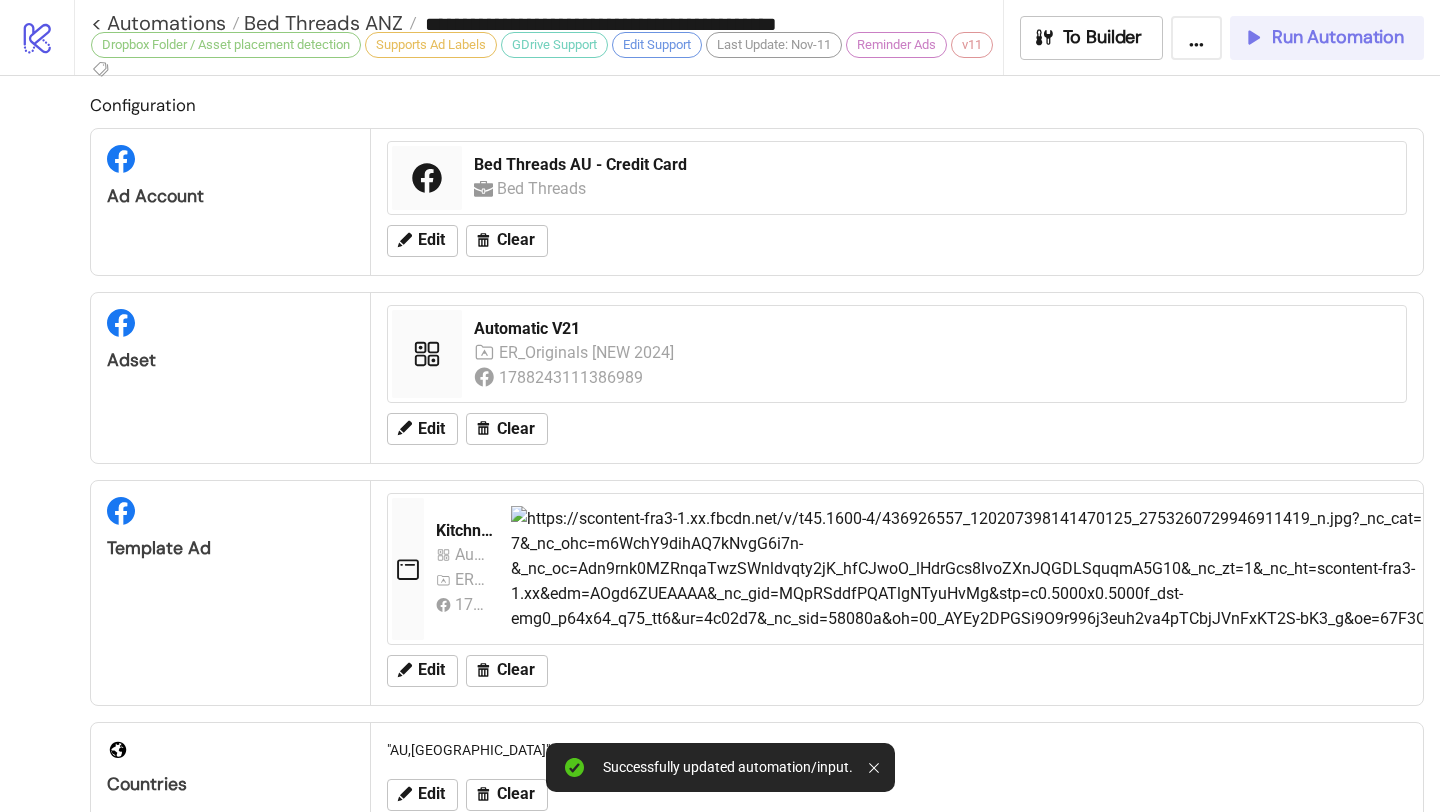 click on "Run Automation" at bounding box center (1323, 37) 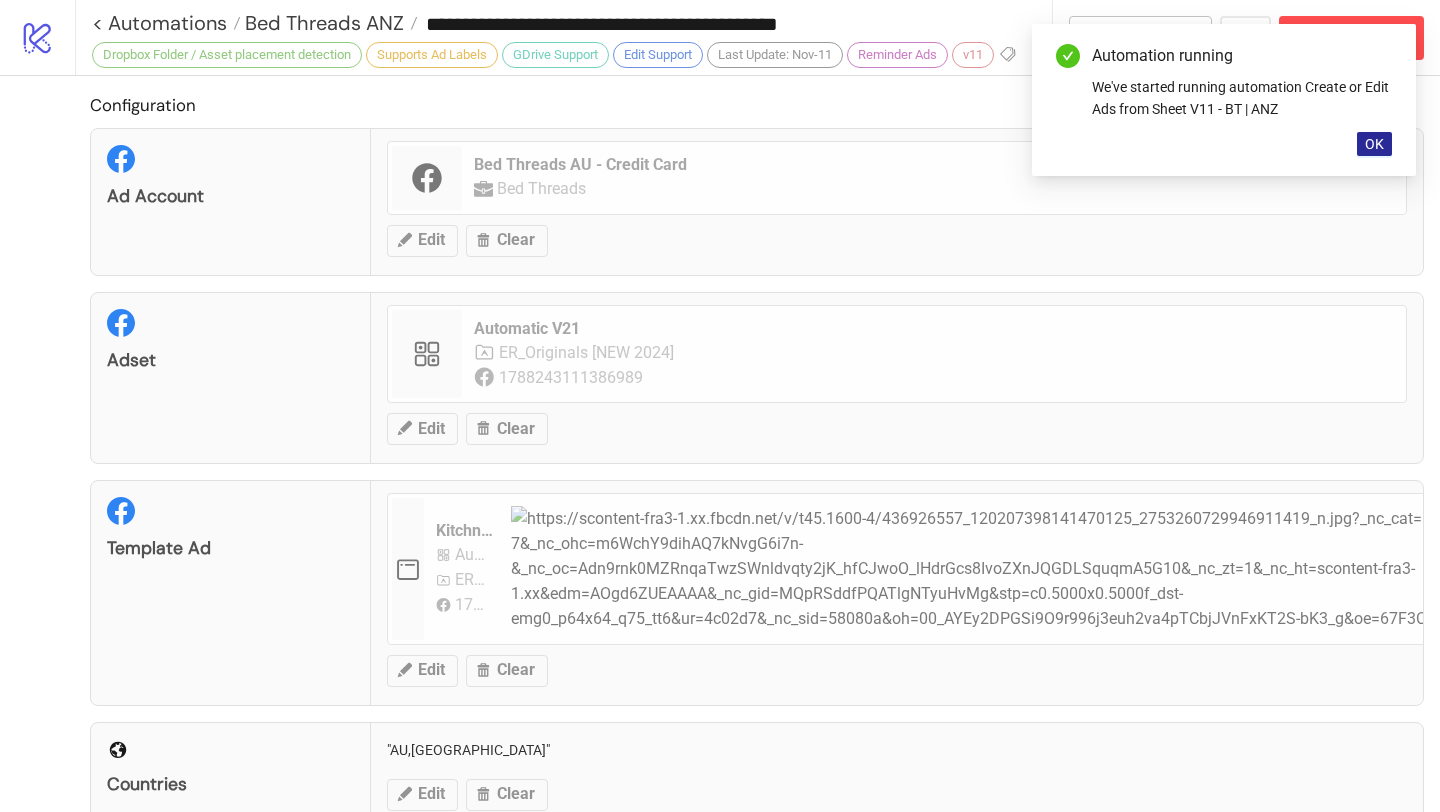 click on "OK" at bounding box center (1374, 144) 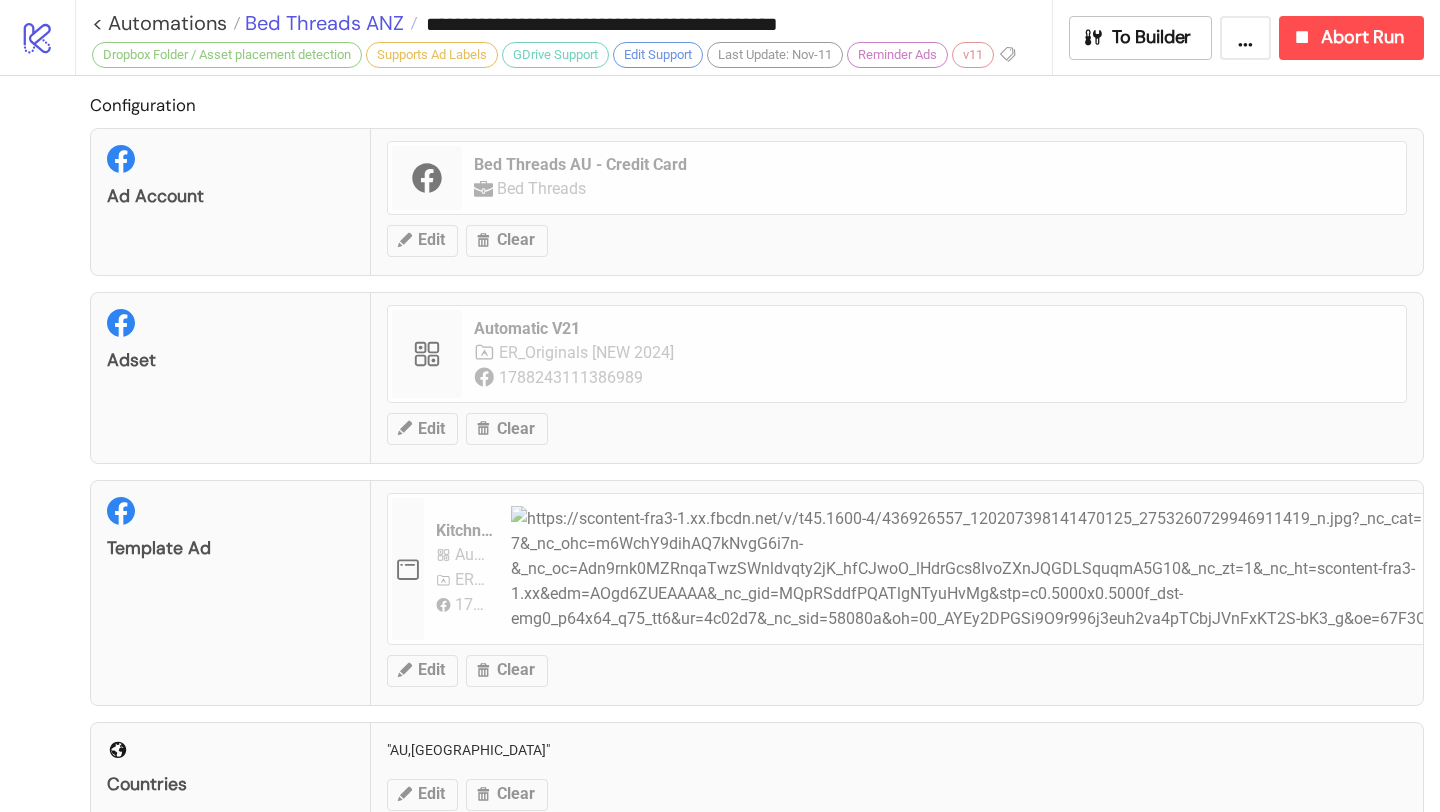 click on "Bed Threads ANZ" at bounding box center (322, 23) 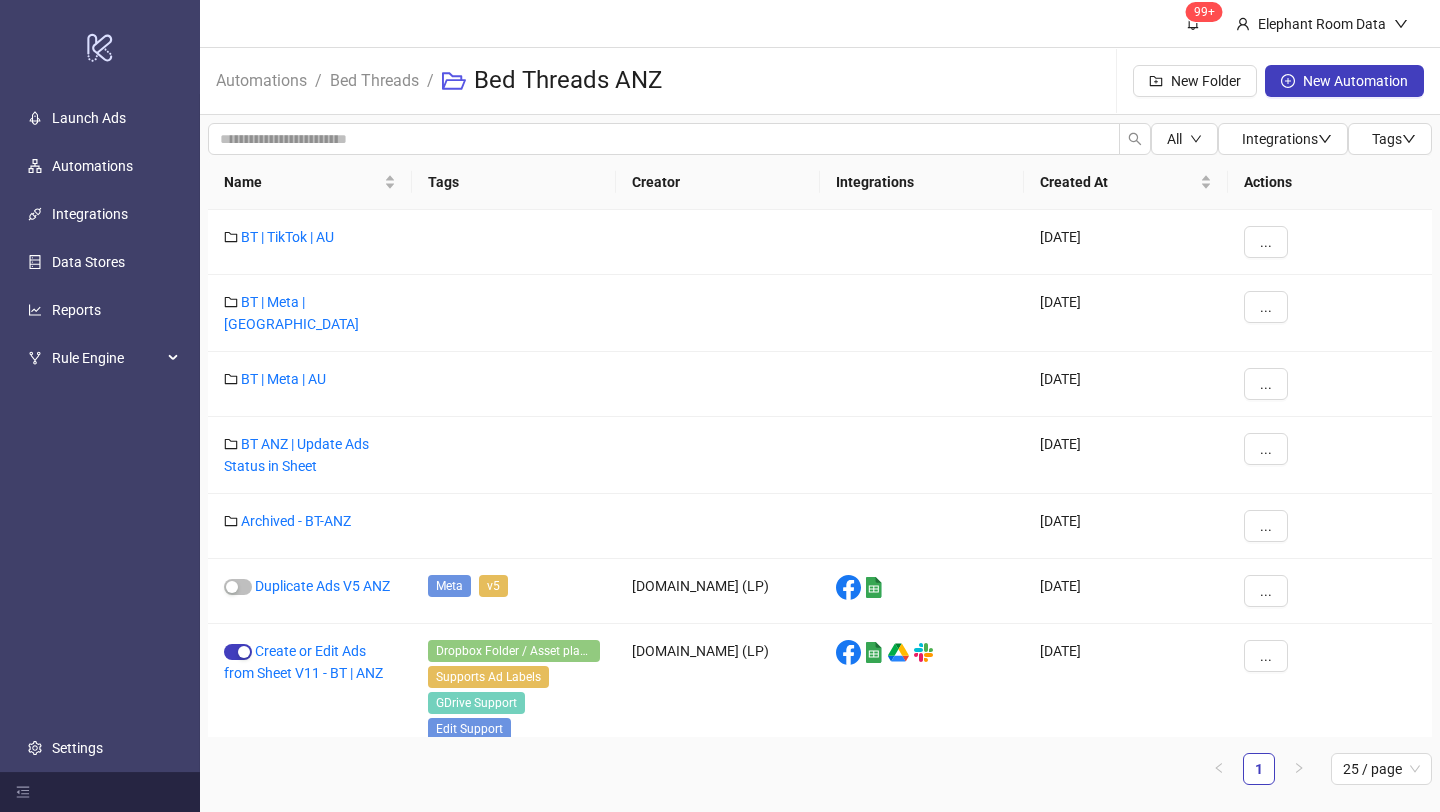 click on "Bed Threads" at bounding box center [374, 81] 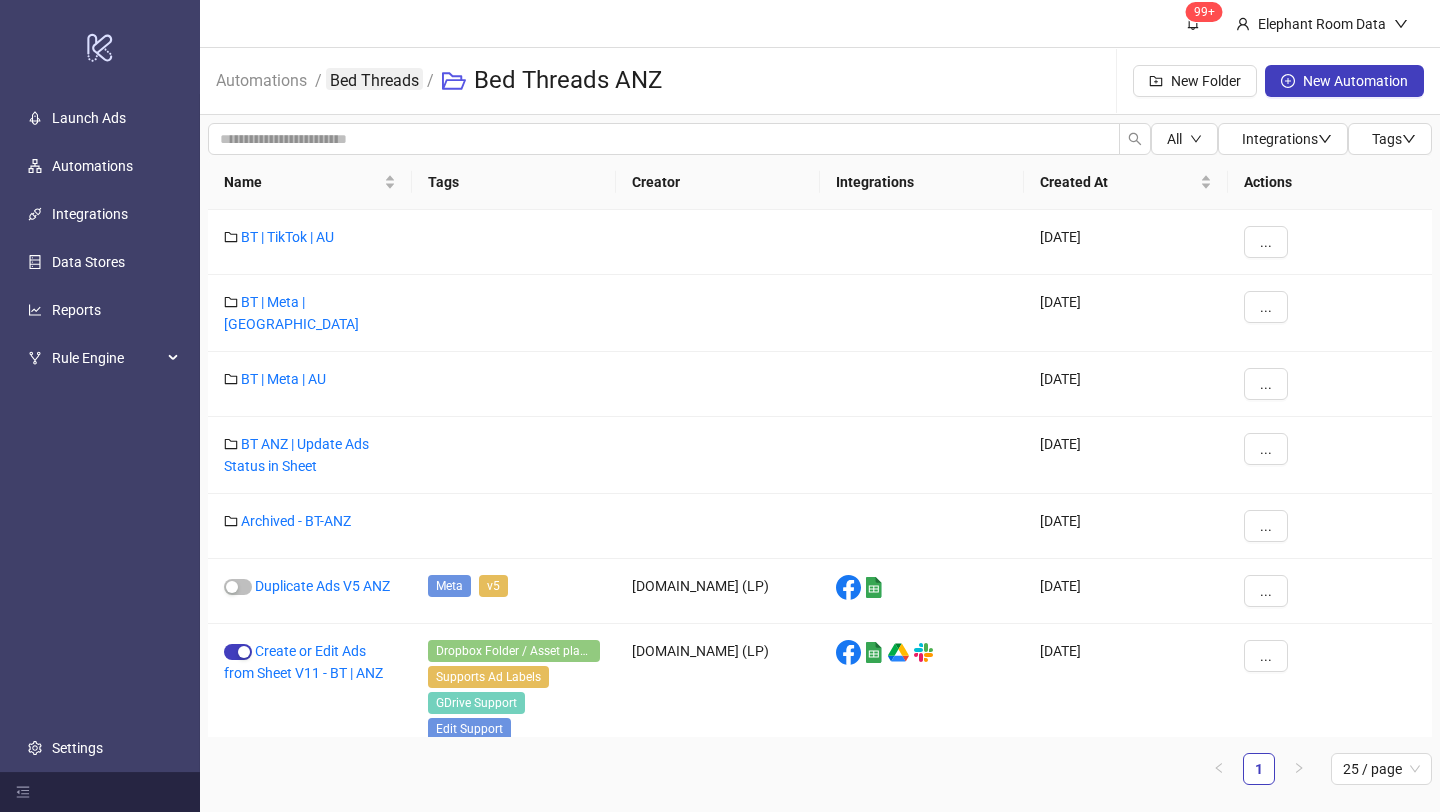 click on "Bed Threads" at bounding box center (374, 79) 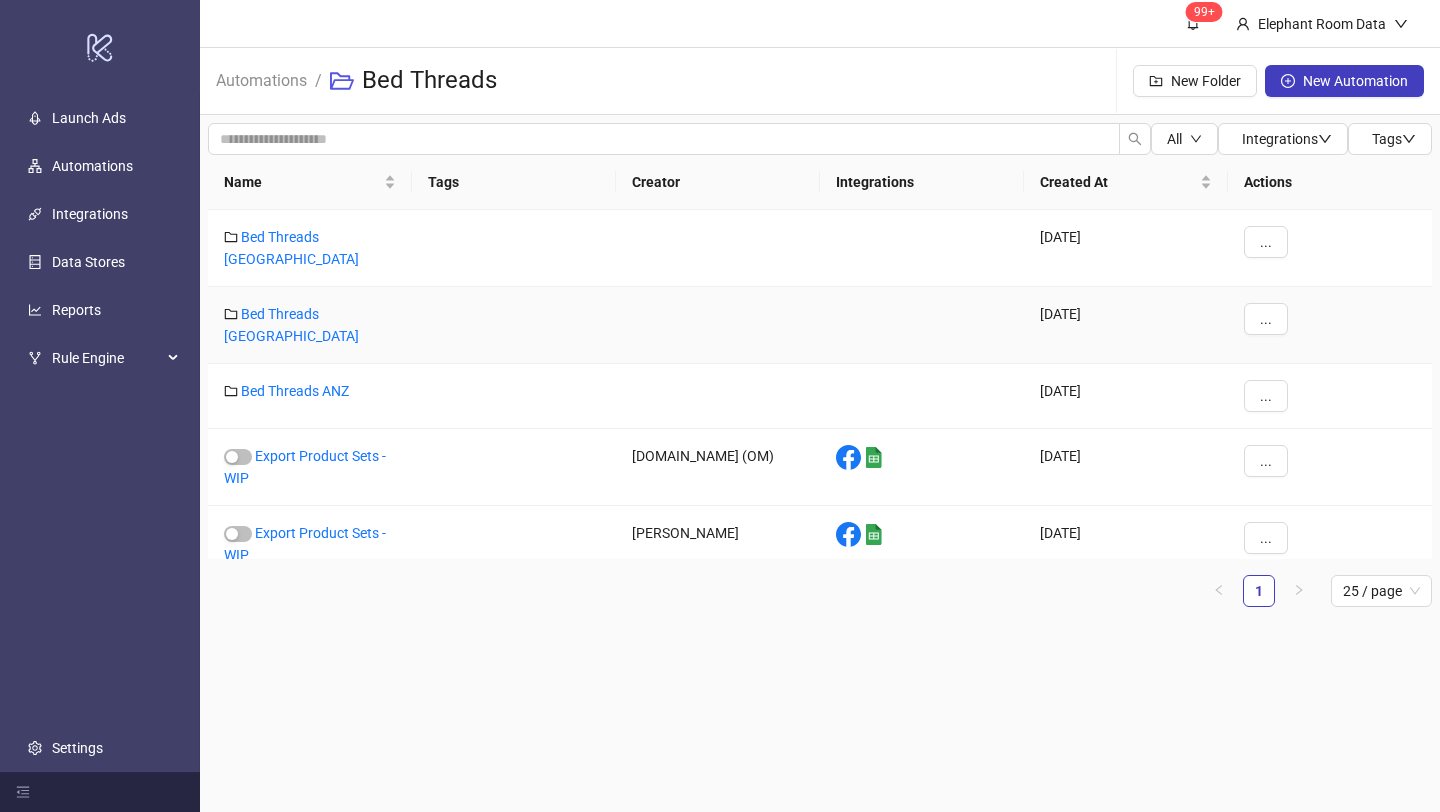 click on "Bed Threads [GEOGRAPHIC_DATA]" at bounding box center (310, 325) 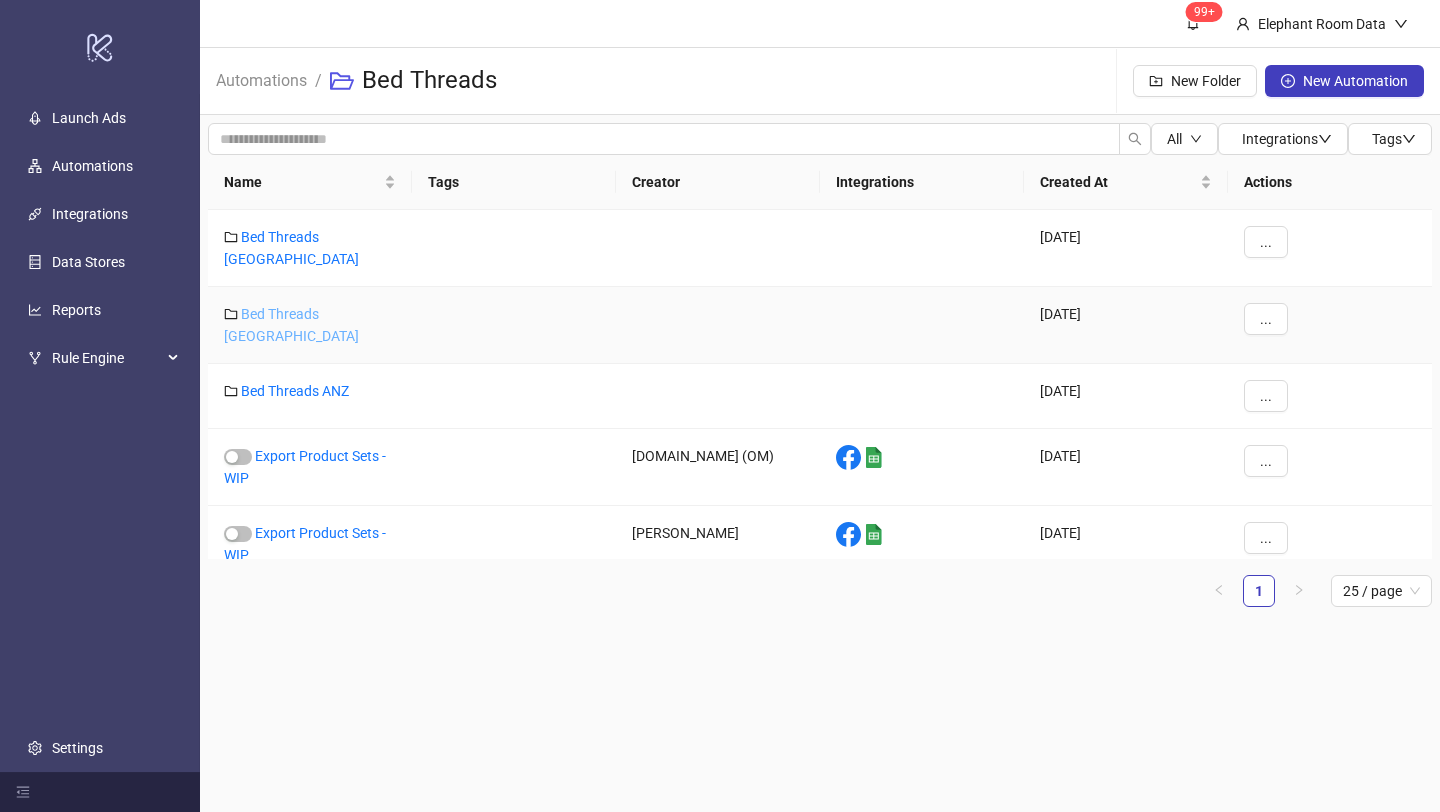 click on "Bed Threads [GEOGRAPHIC_DATA]" at bounding box center (291, 325) 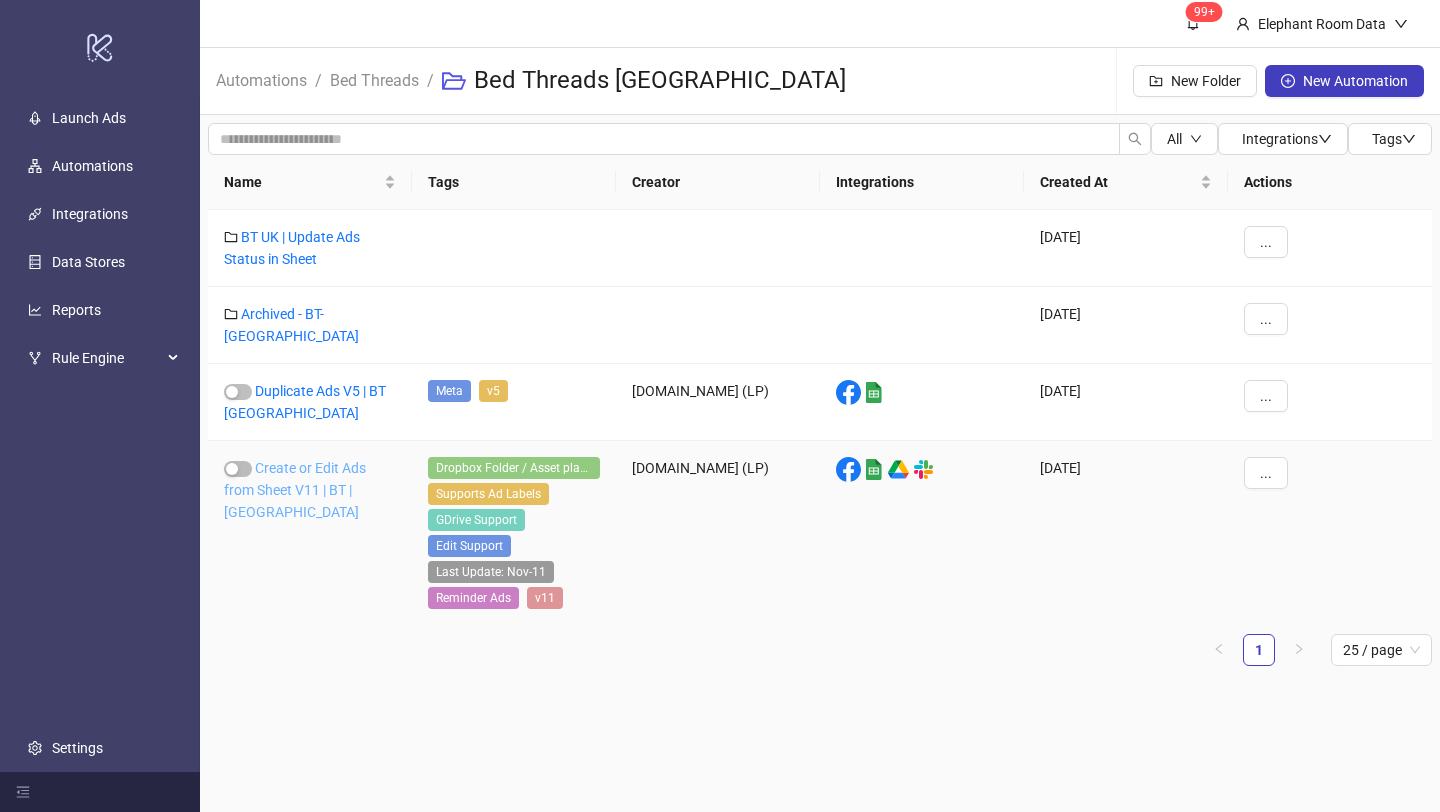 click on "Create or Edit Ads from Sheet V11  |  BT | [GEOGRAPHIC_DATA]" at bounding box center (295, 490) 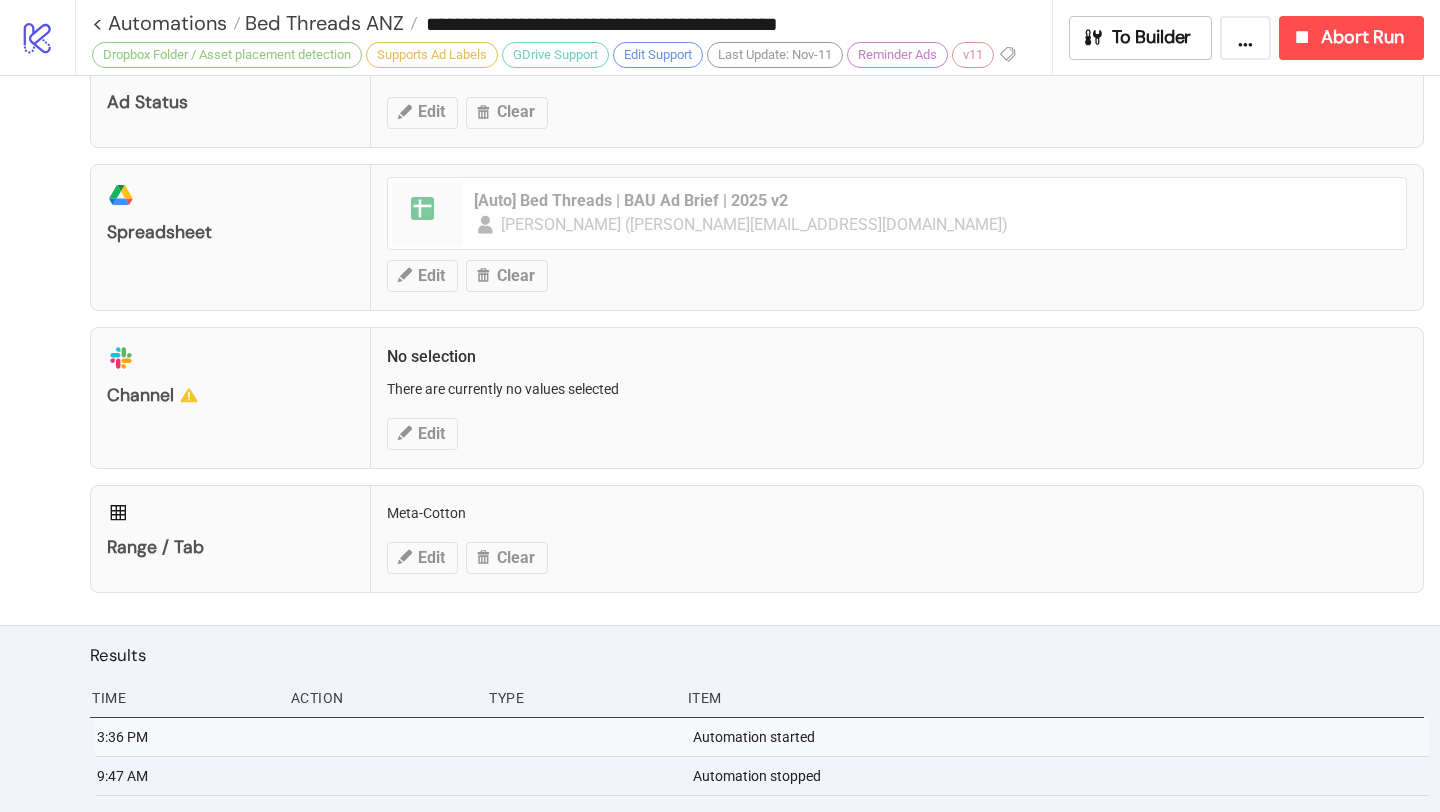 type on "**********" 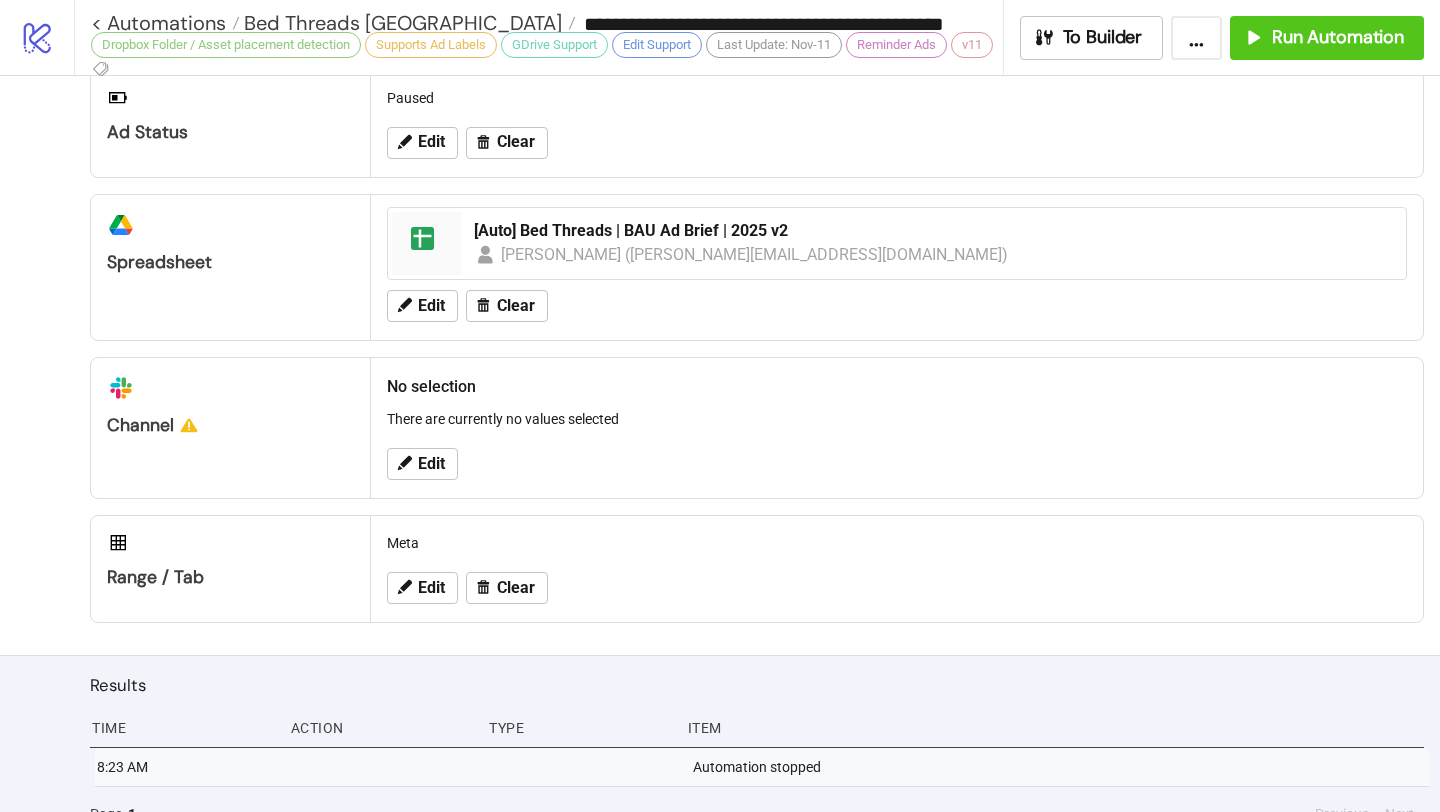 scroll, scrollTop: 929, scrollLeft: 0, axis: vertical 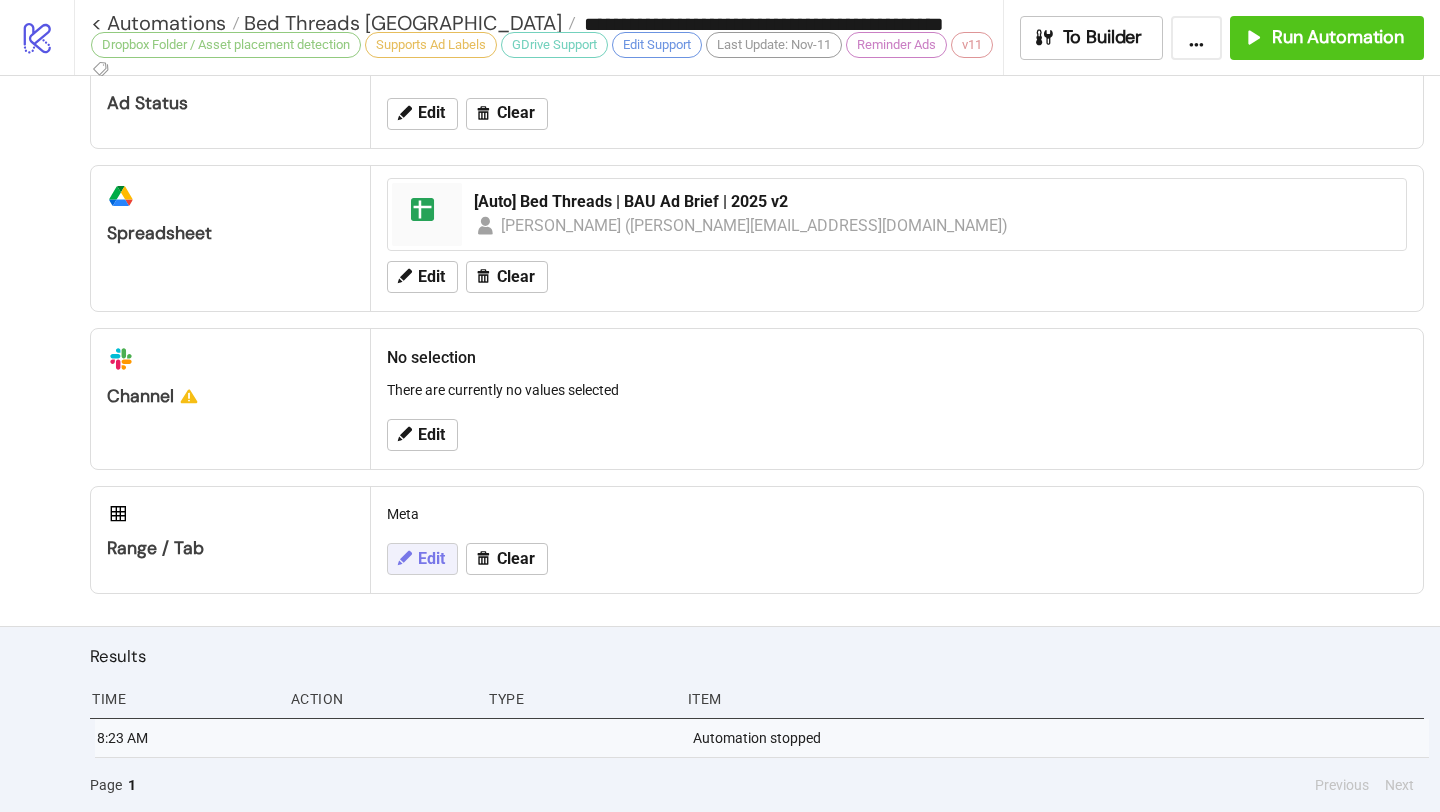 click on "Edit" at bounding box center (422, 559) 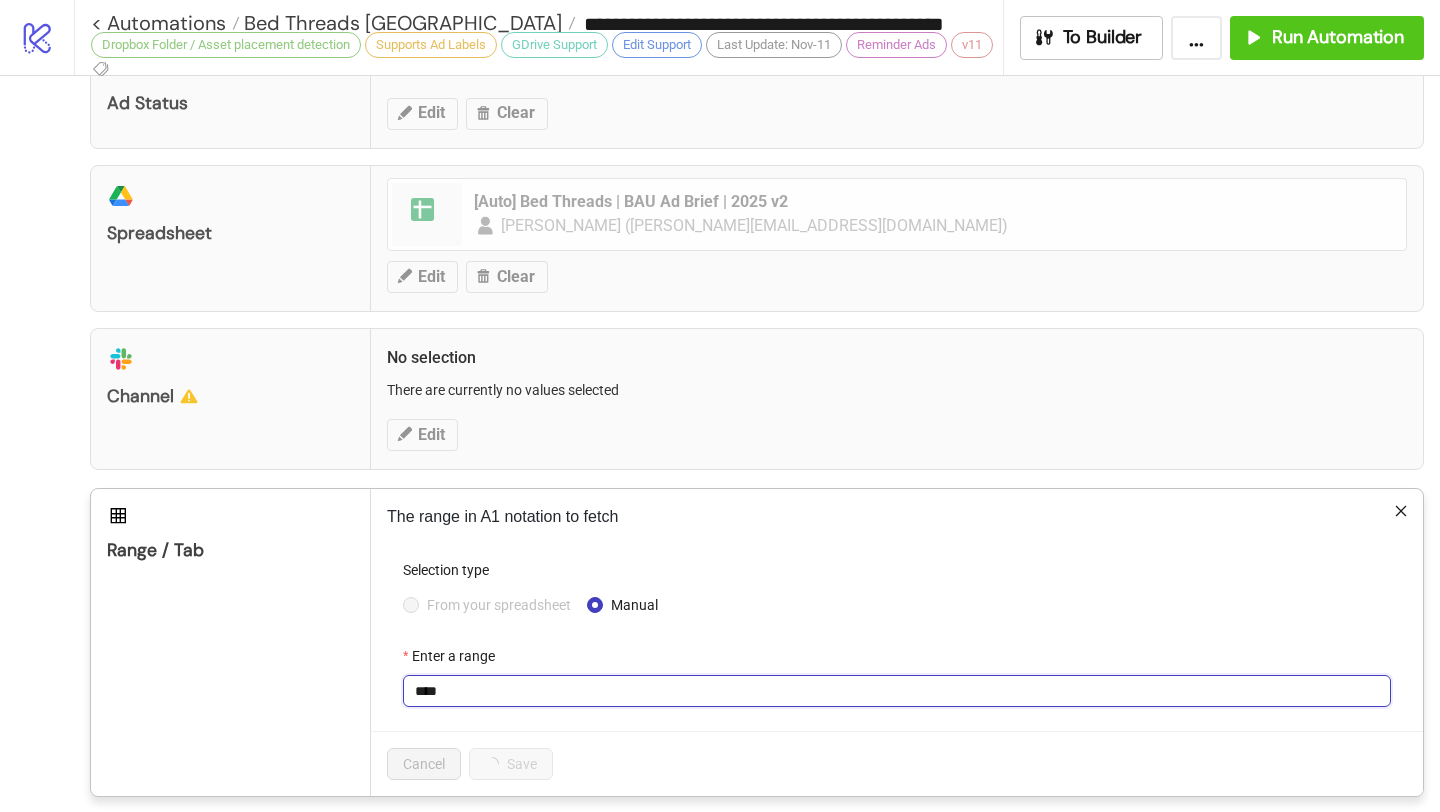 click on "****" at bounding box center [897, 691] 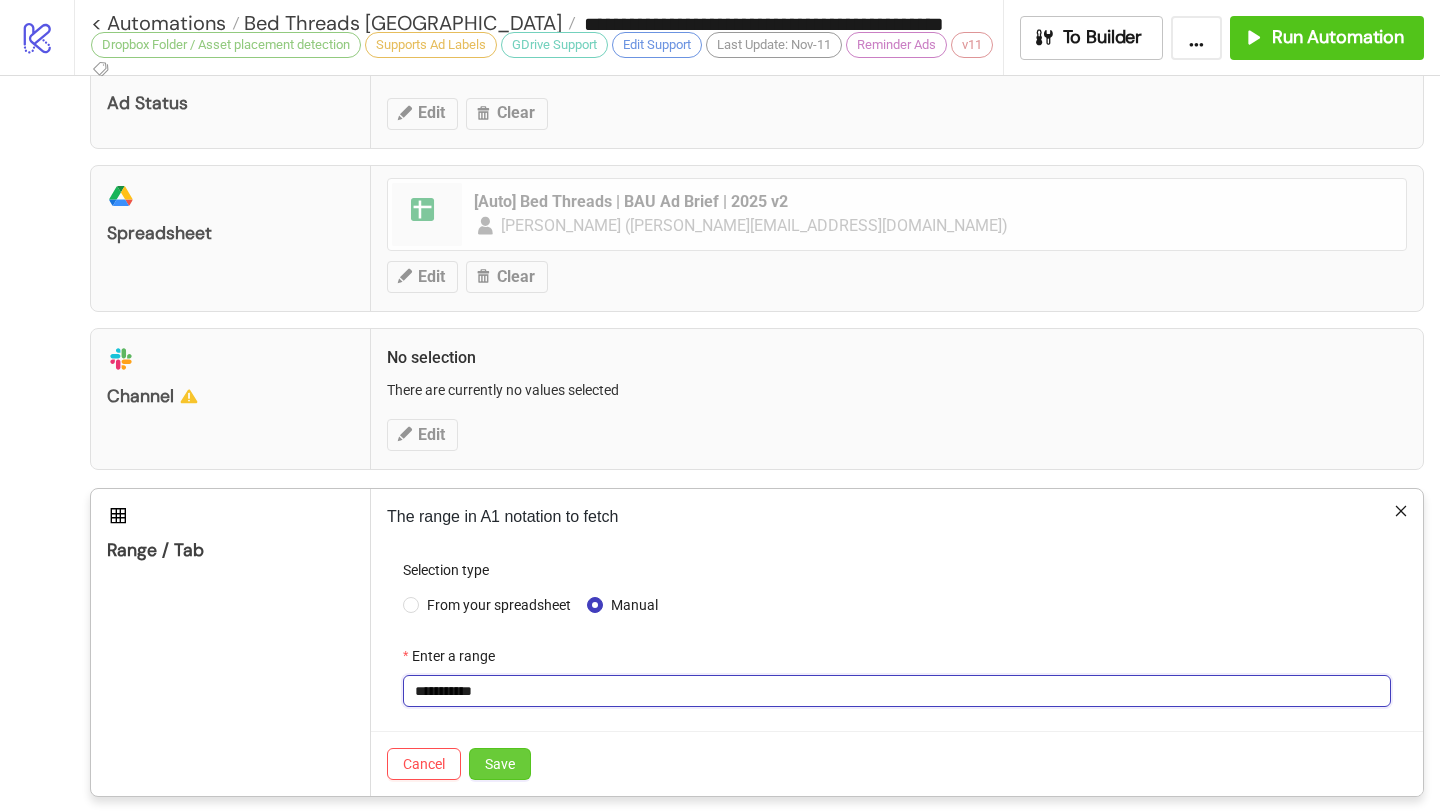 type on "**********" 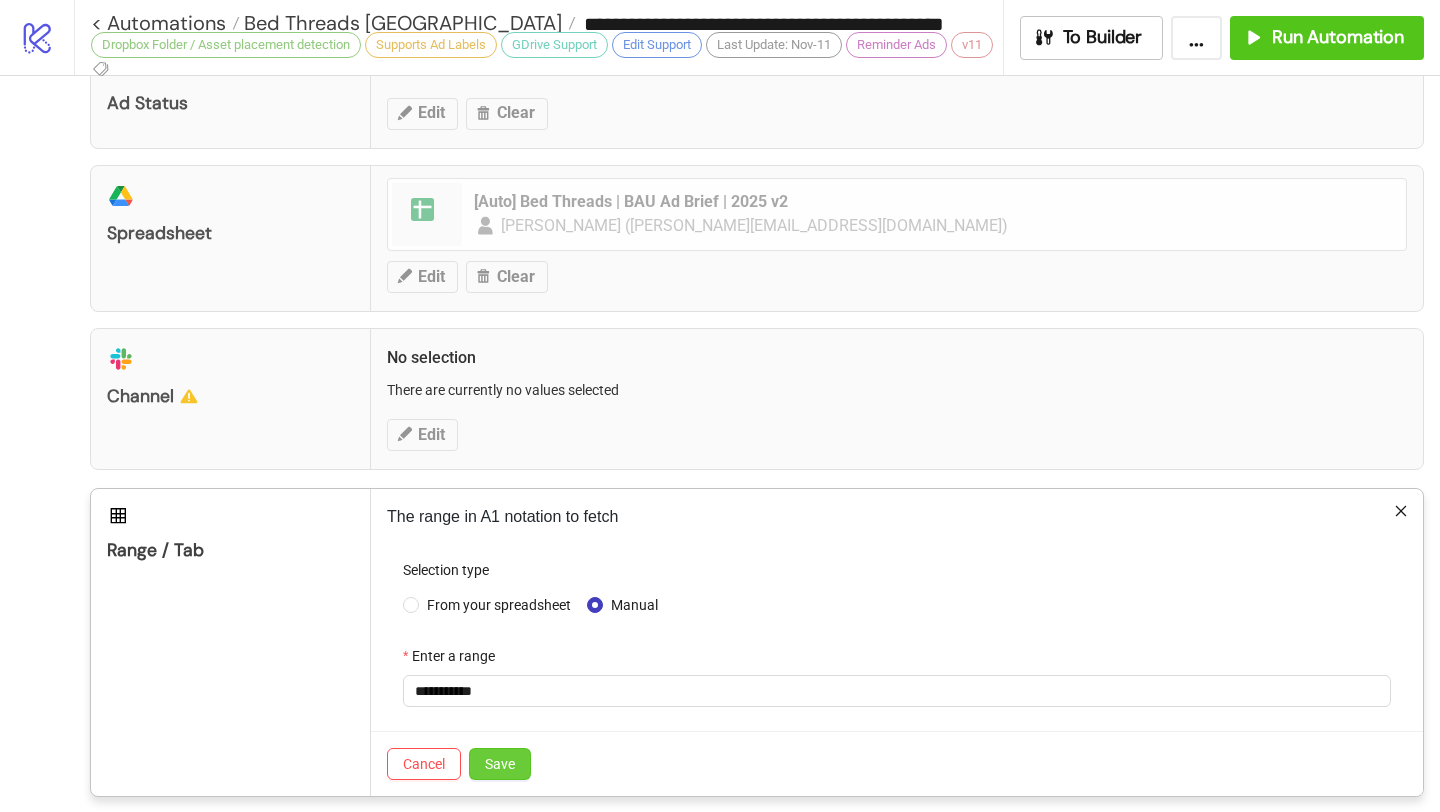click on "Save" at bounding box center [500, 764] 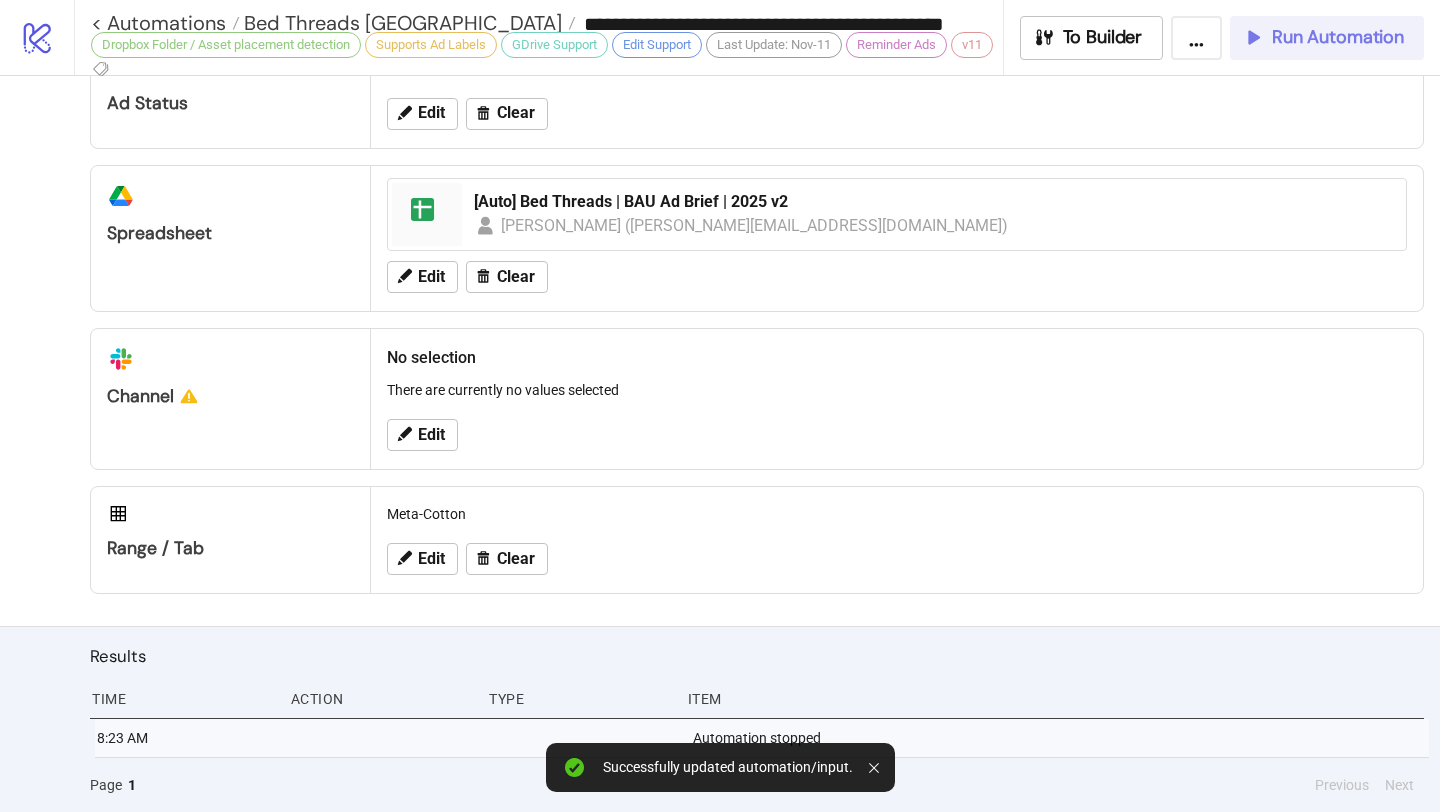click on "Run Automation" at bounding box center (1338, 37) 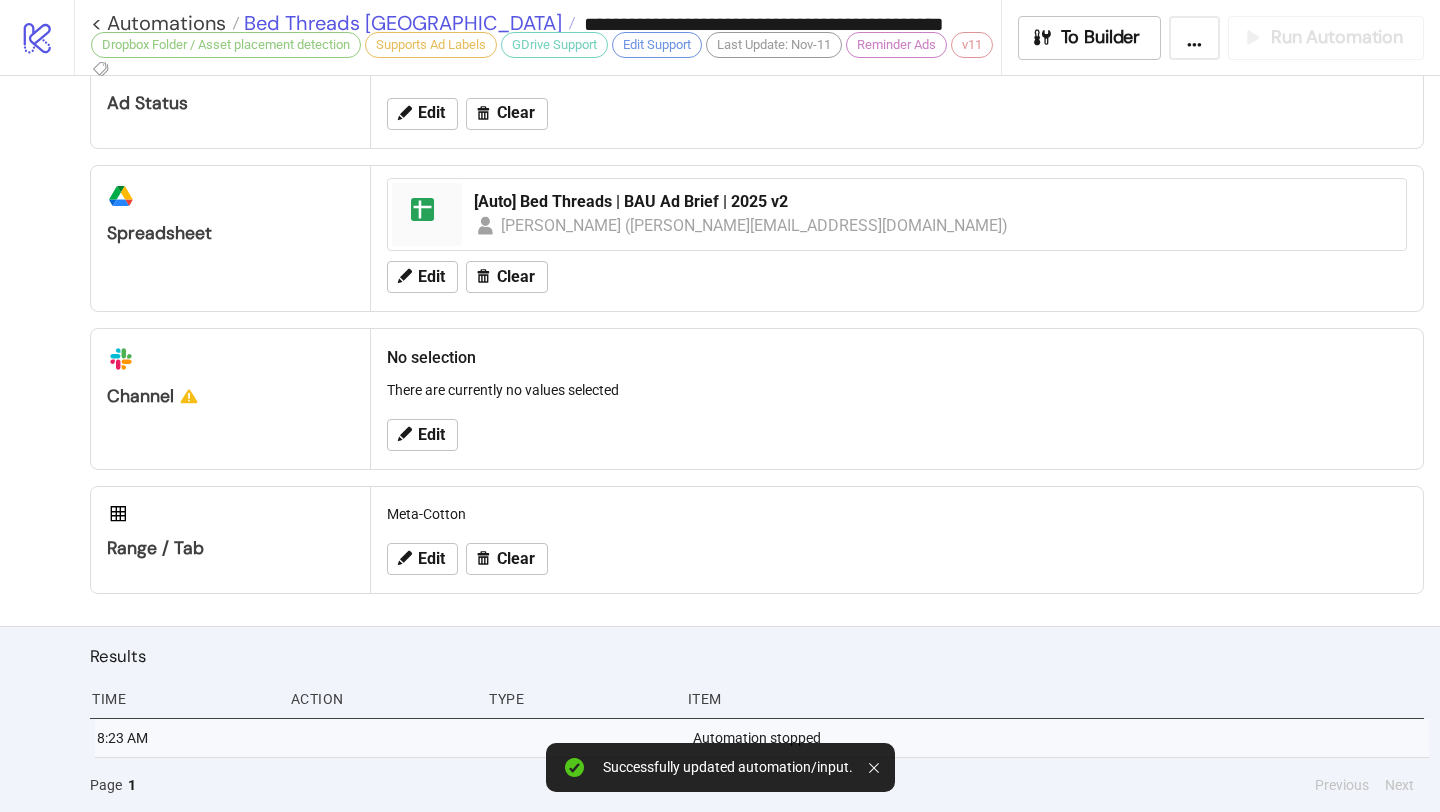 click on "Bed Threads [GEOGRAPHIC_DATA]" at bounding box center (400, 23) 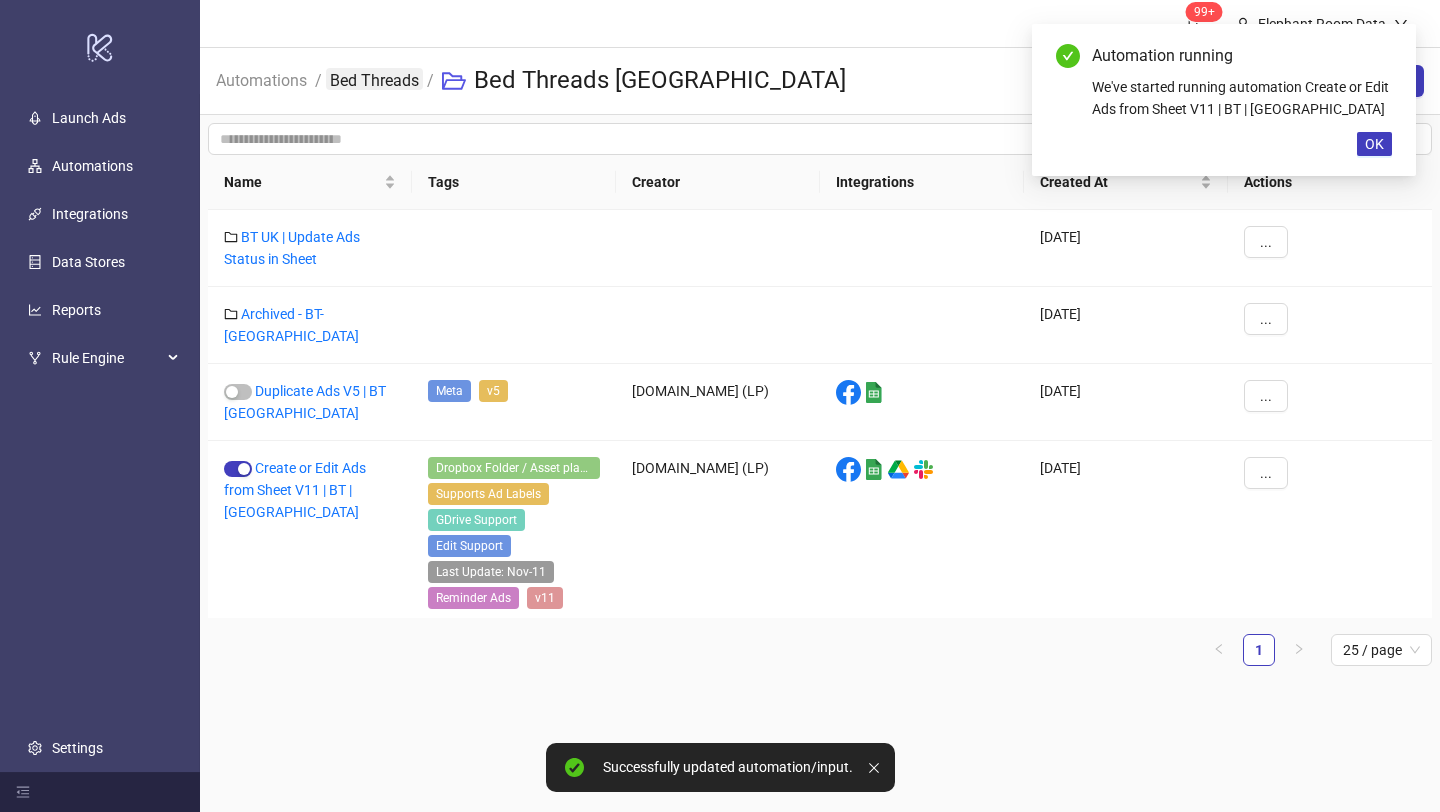 click on "Bed Threads" at bounding box center [374, 79] 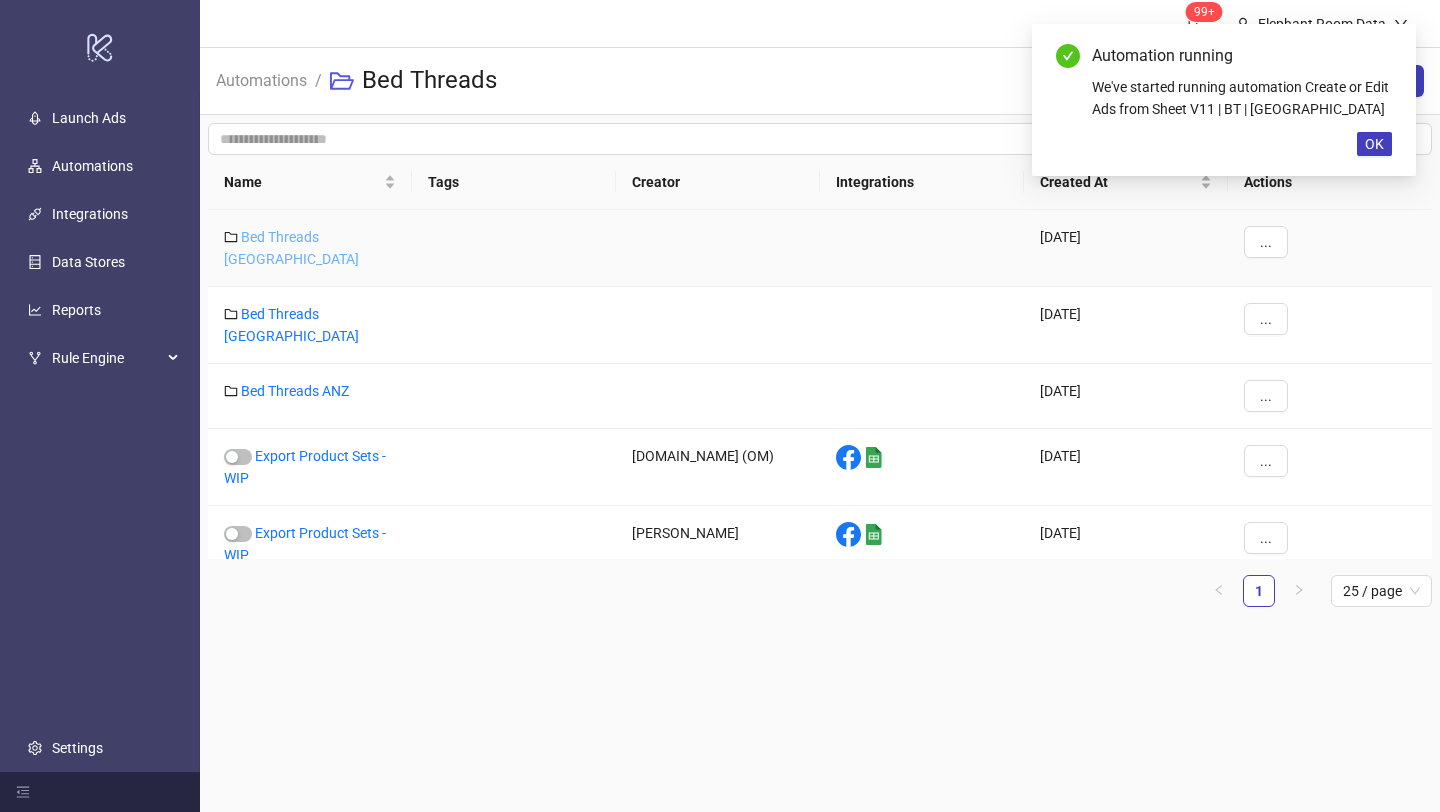 click on "Bed Threads [GEOGRAPHIC_DATA]" at bounding box center (291, 248) 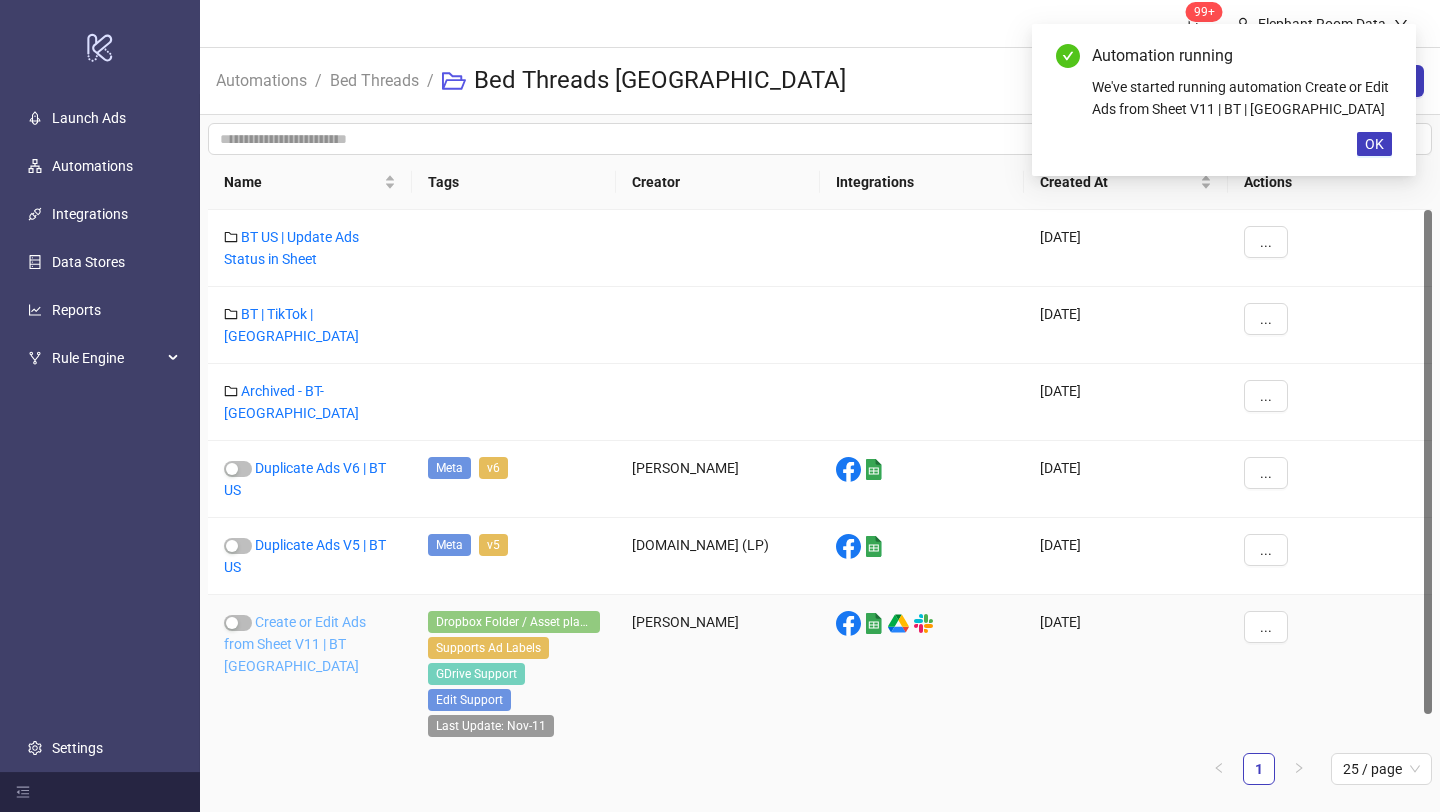click on "Create or Edit Ads from Sheet V11 | BT [GEOGRAPHIC_DATA]" at bounding box center (295, 644) 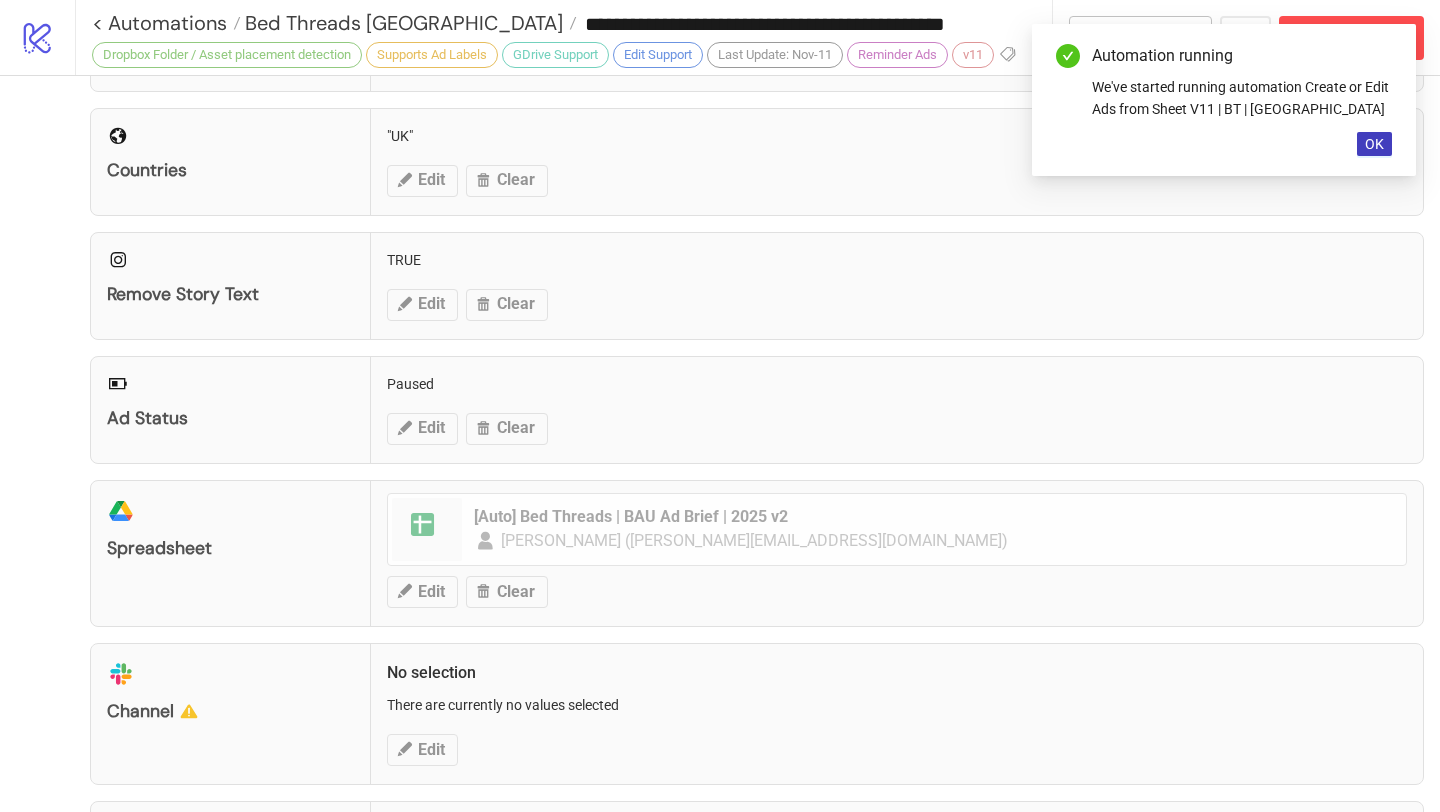 scroll, scrollTop: 929, scrollLeft: 0, axis: vertical 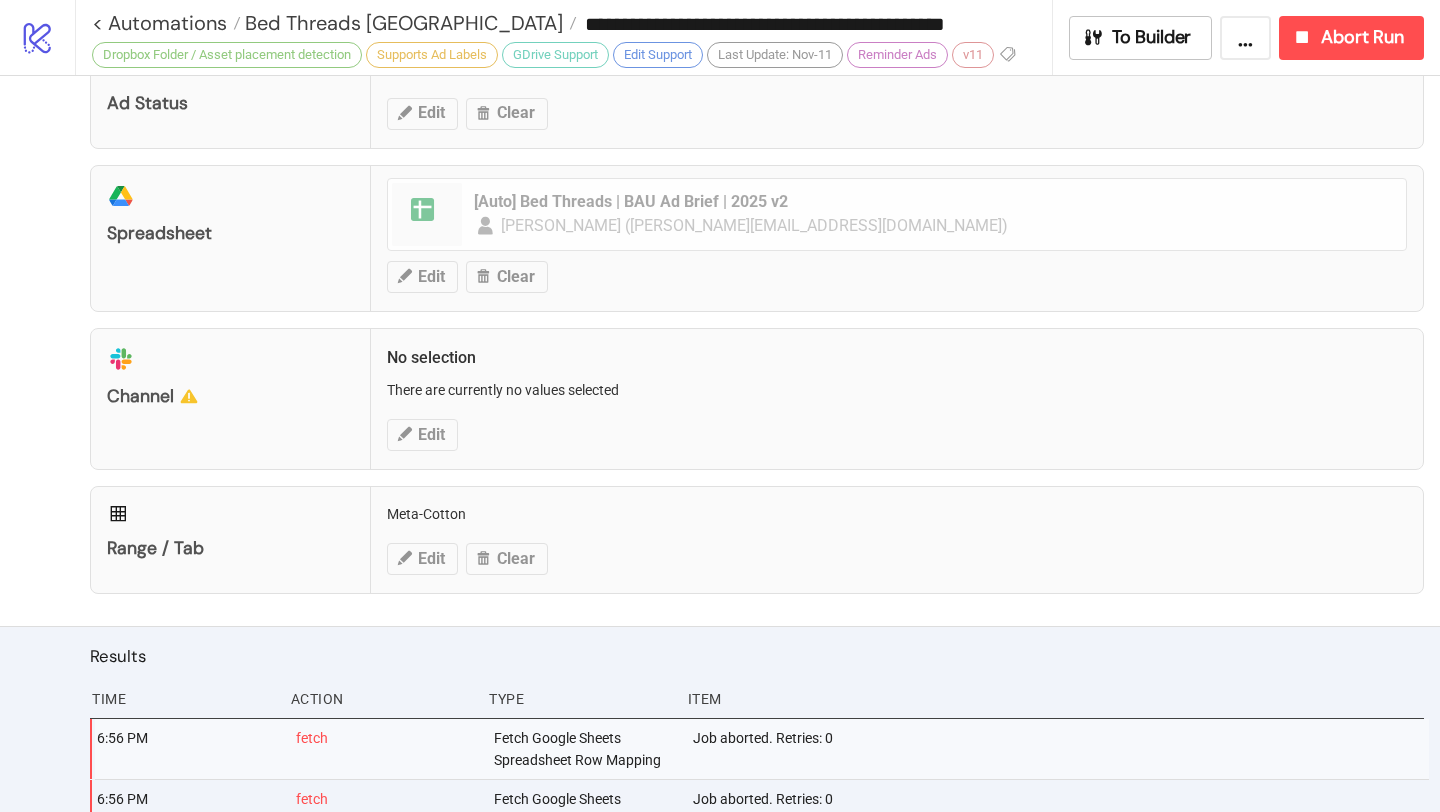 type on "**********" 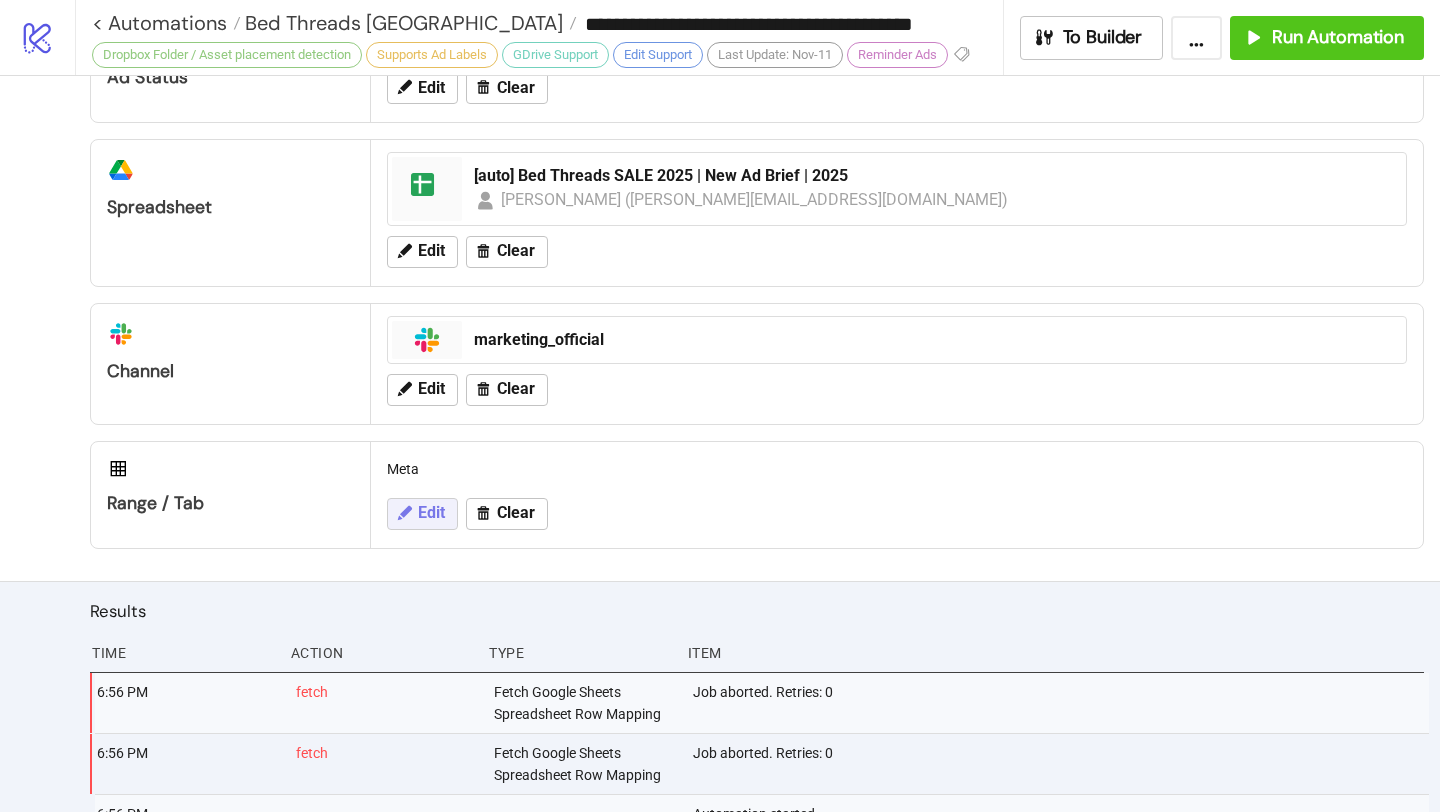 click on "Edit" at bounding box center (422, 514) 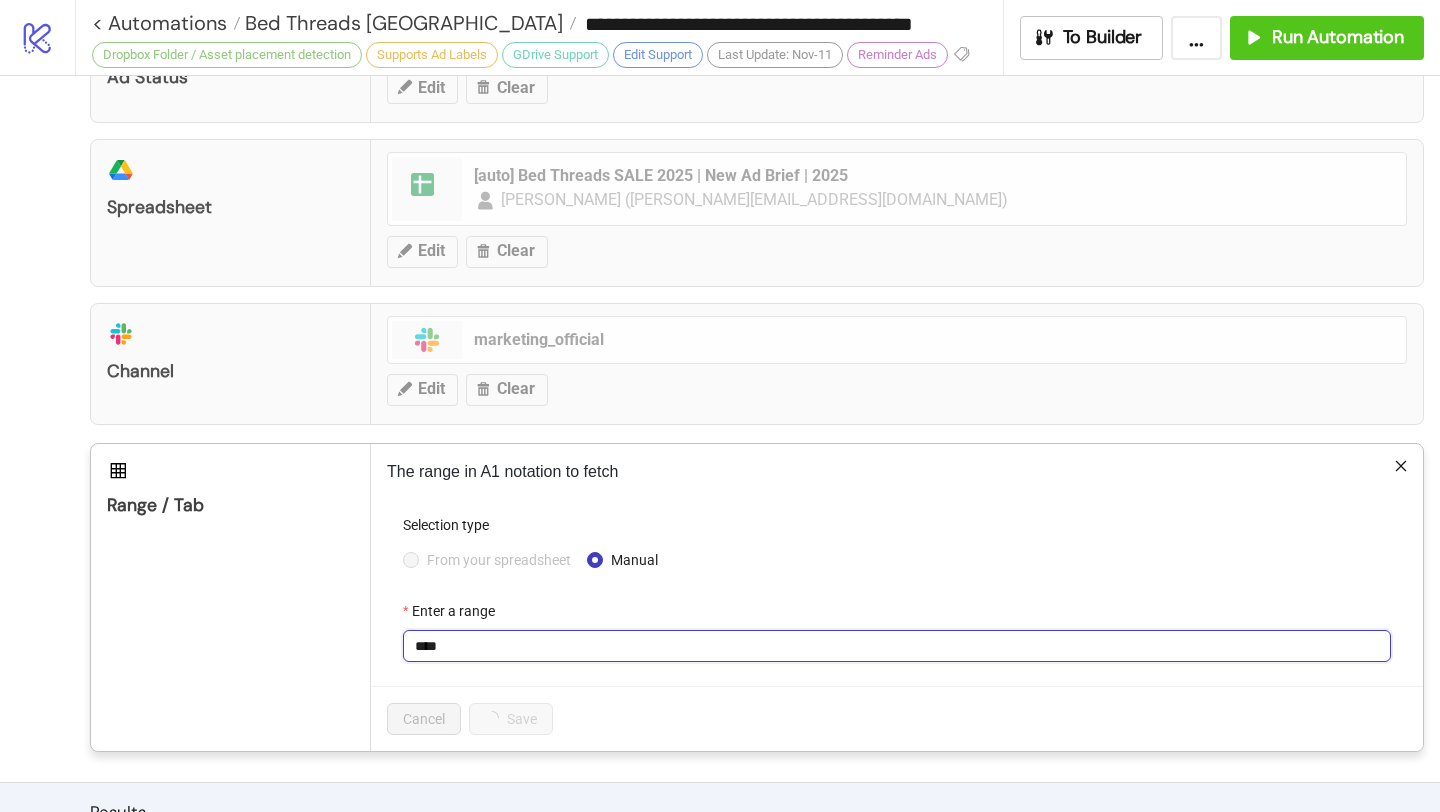 click on "****" at bounding box center (897, 646) 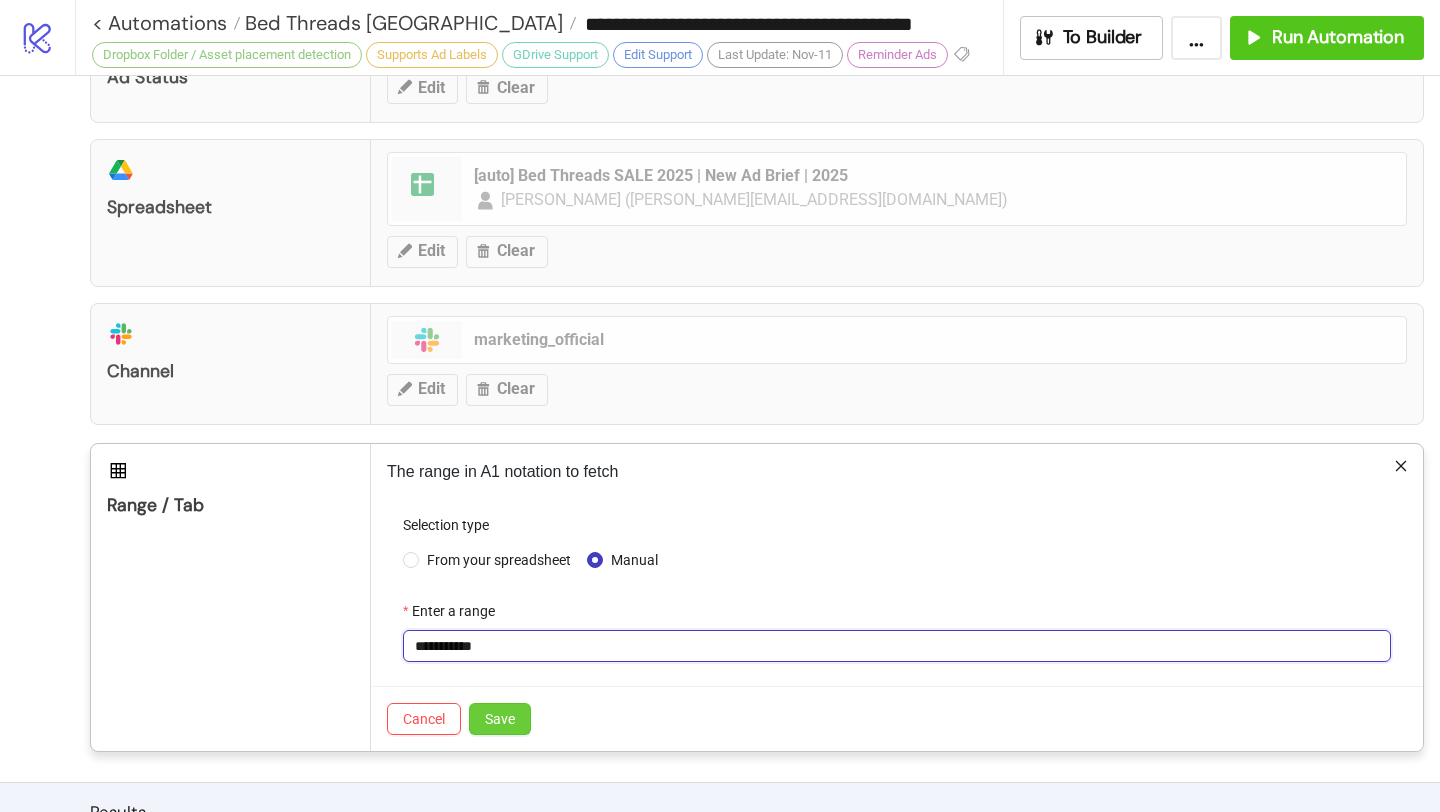 type on "**********" 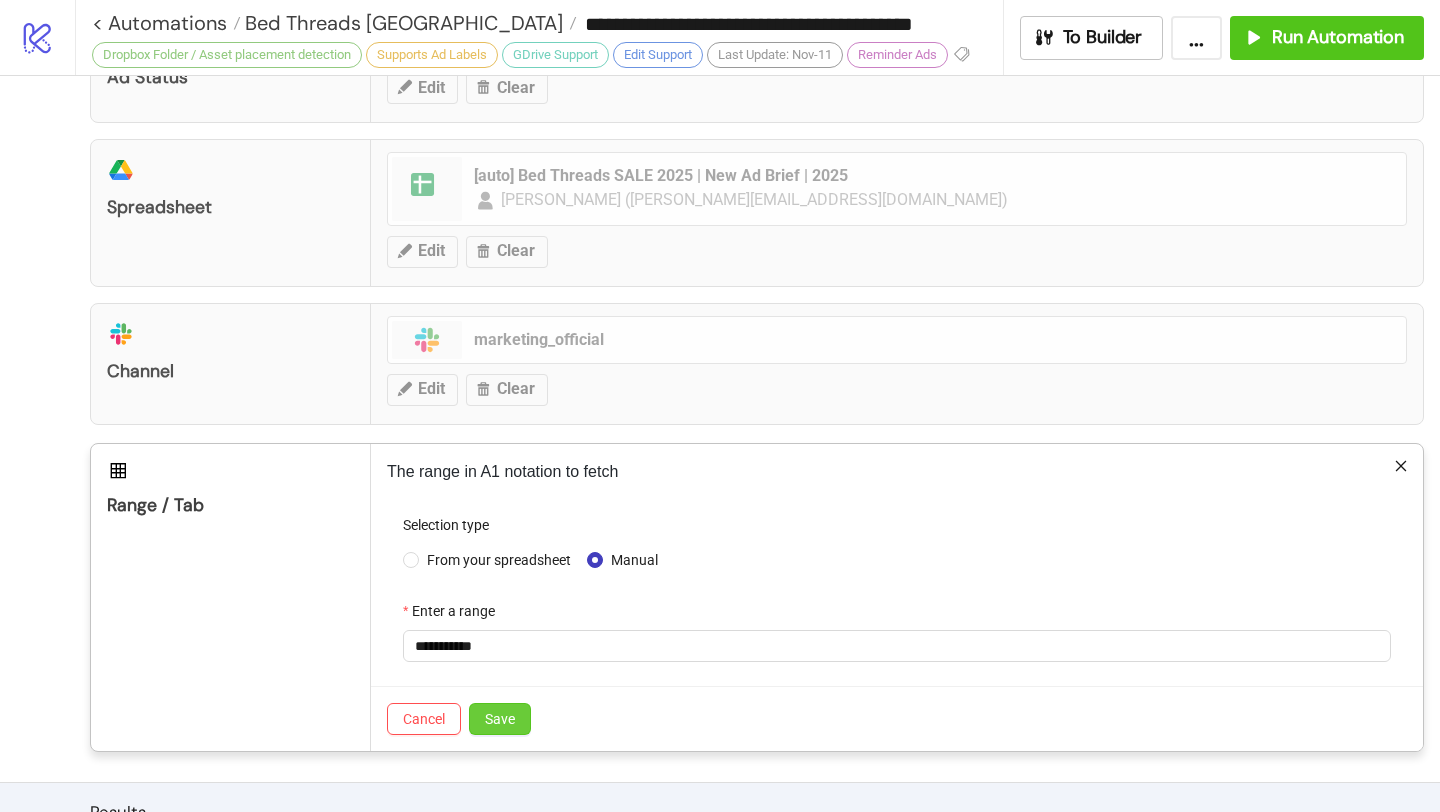 click on "Save" at bounding box center (500, 719) 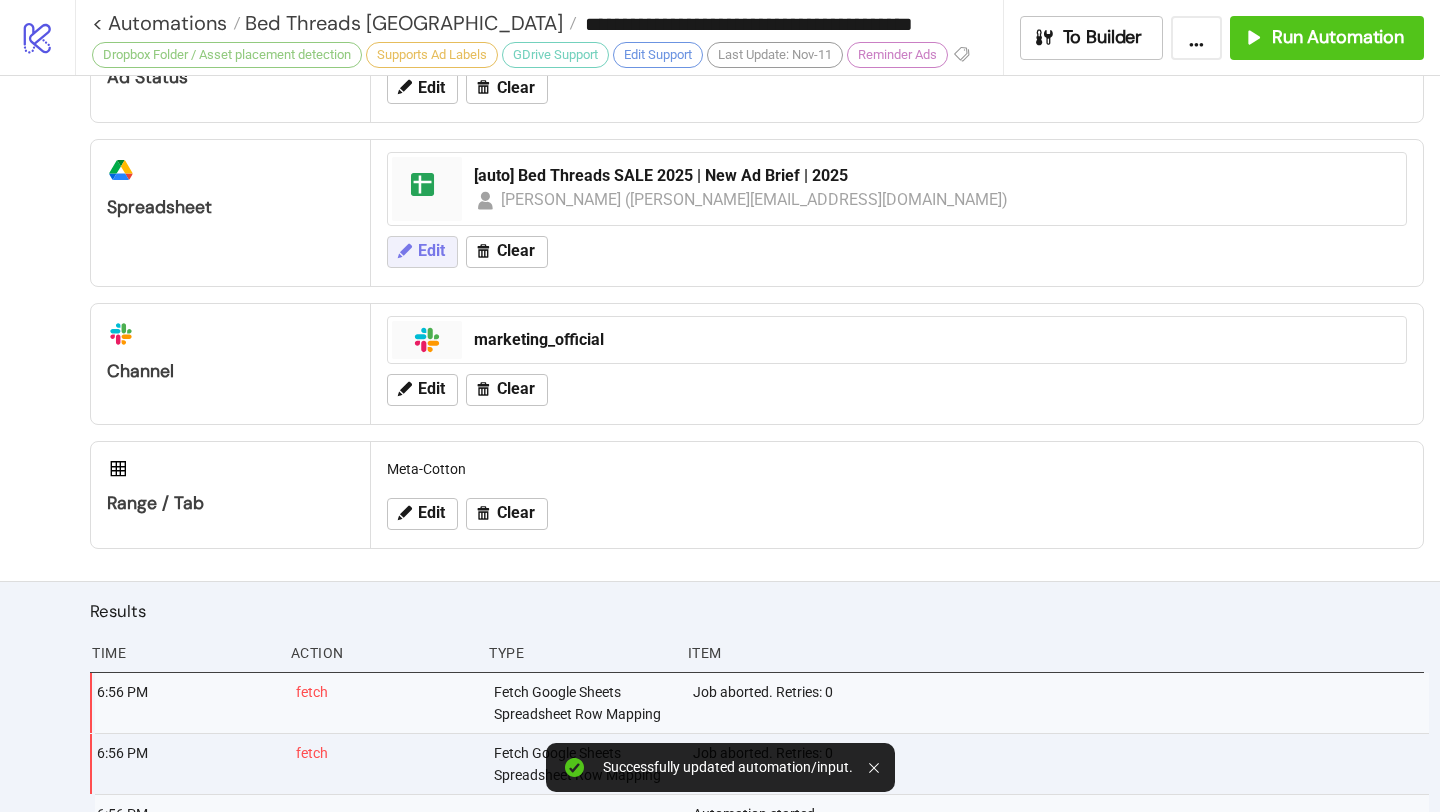click on "Edit" at bounding box center (431, 251) 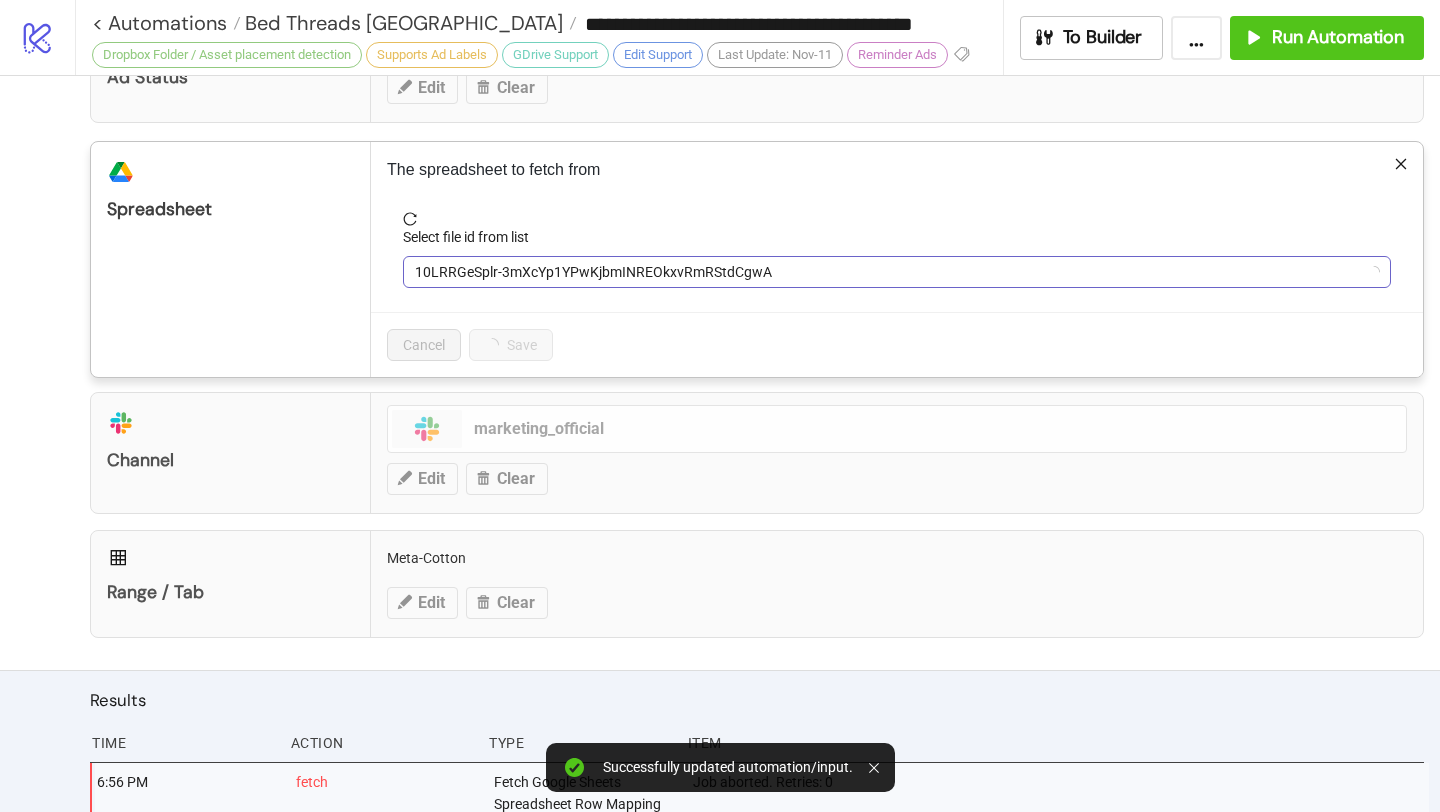 click on "10LRRGeSplr-3mXcYp1YPwKjbmINREOkxvRmRStdCgwA" at bounding box center (897, 272) 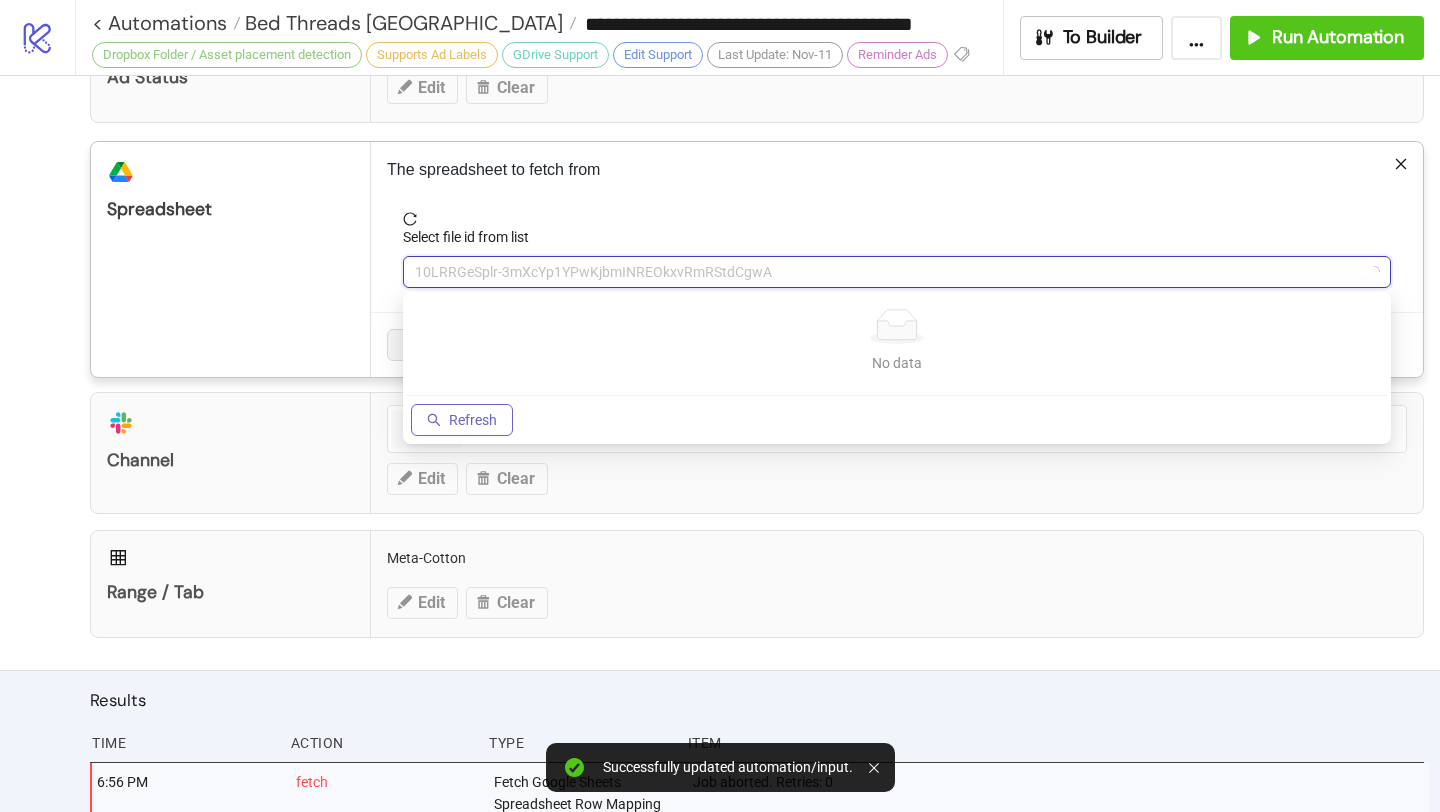 click on "Refresh" at bounding box center [473, 420] 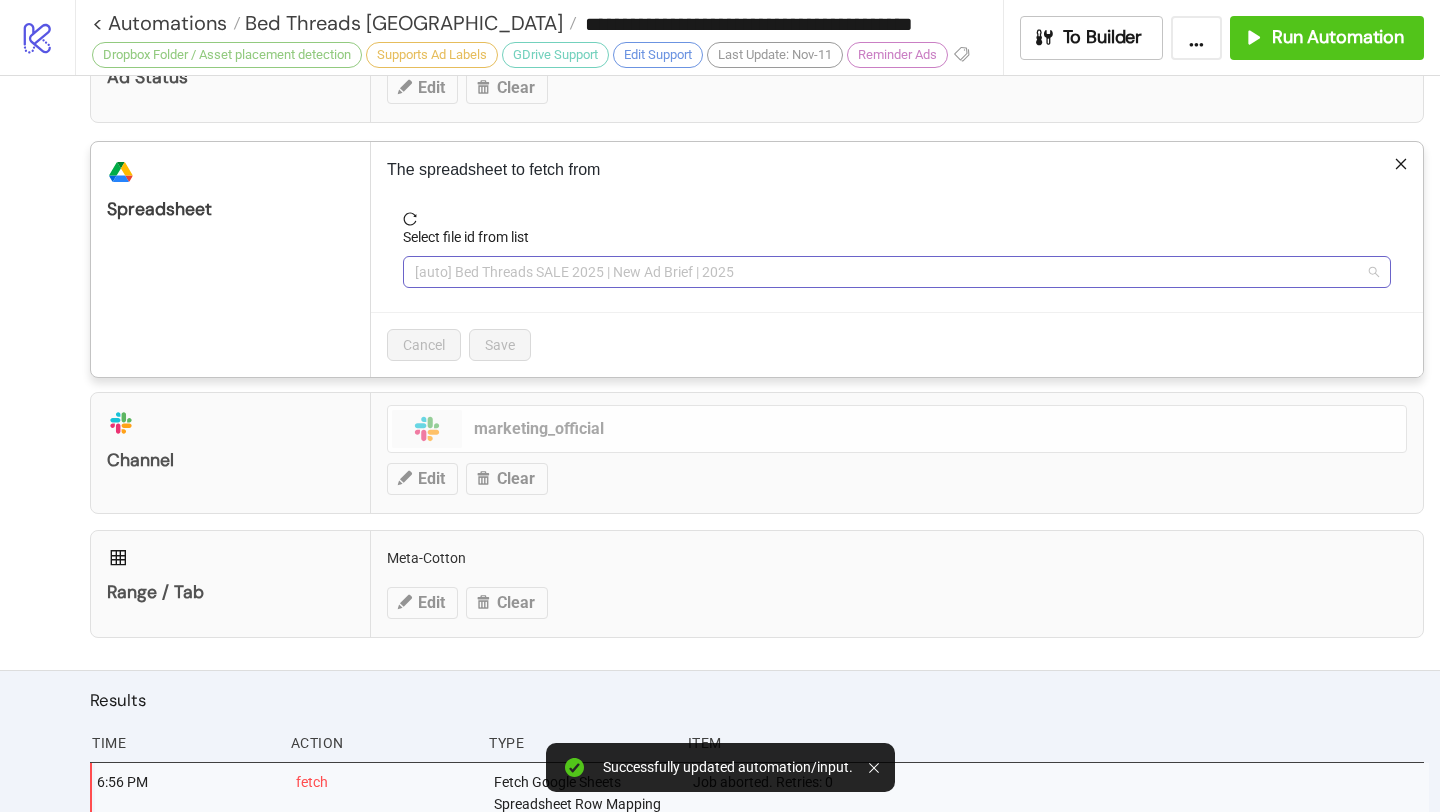 click on "[auto] Bed Threads SALE 2025 | New Ad Brief | 2025" at bounding box center (897, 272) 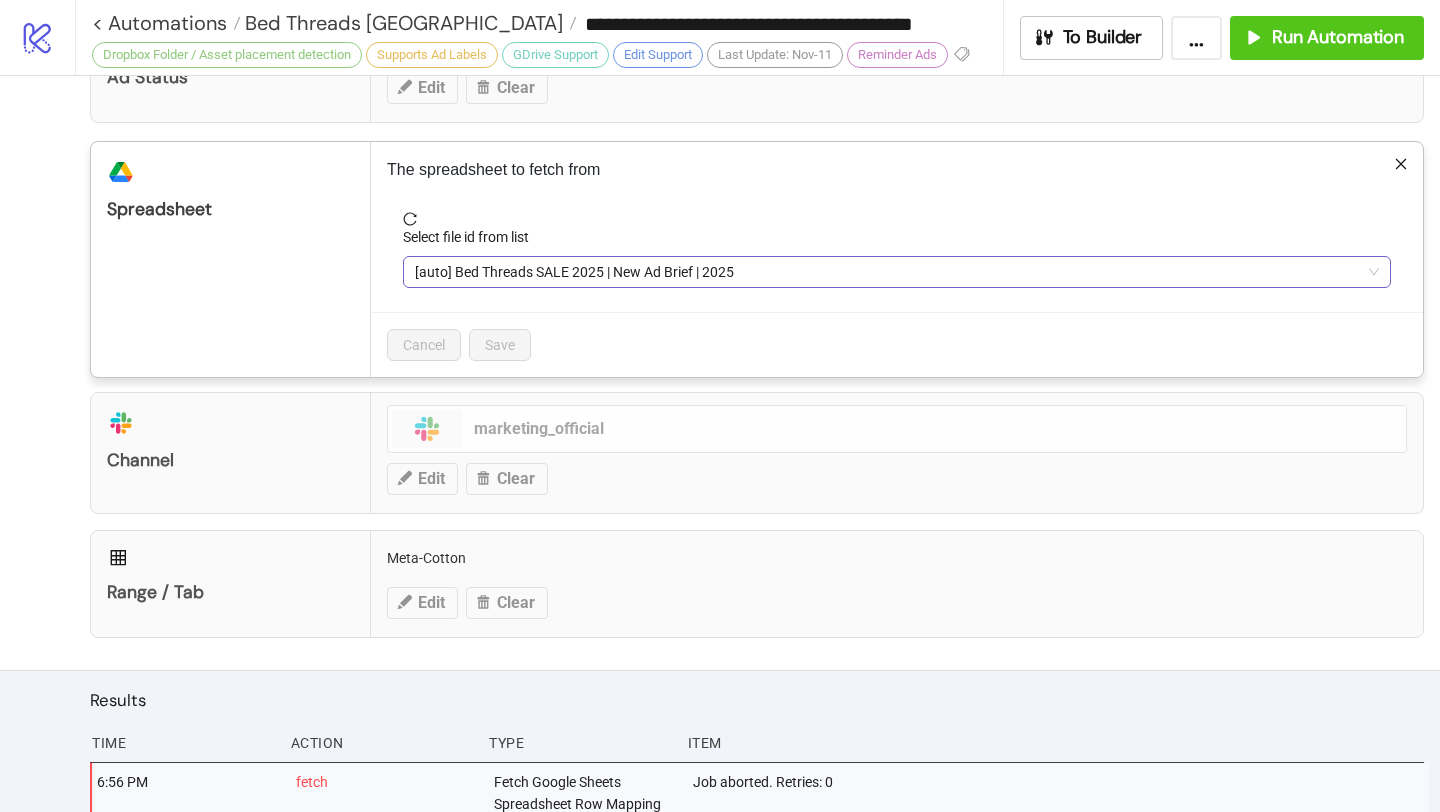click on "[auto] Bed Threads SALE 2025 | New Ad Brief | 2025" at bounding box center [897, 272] 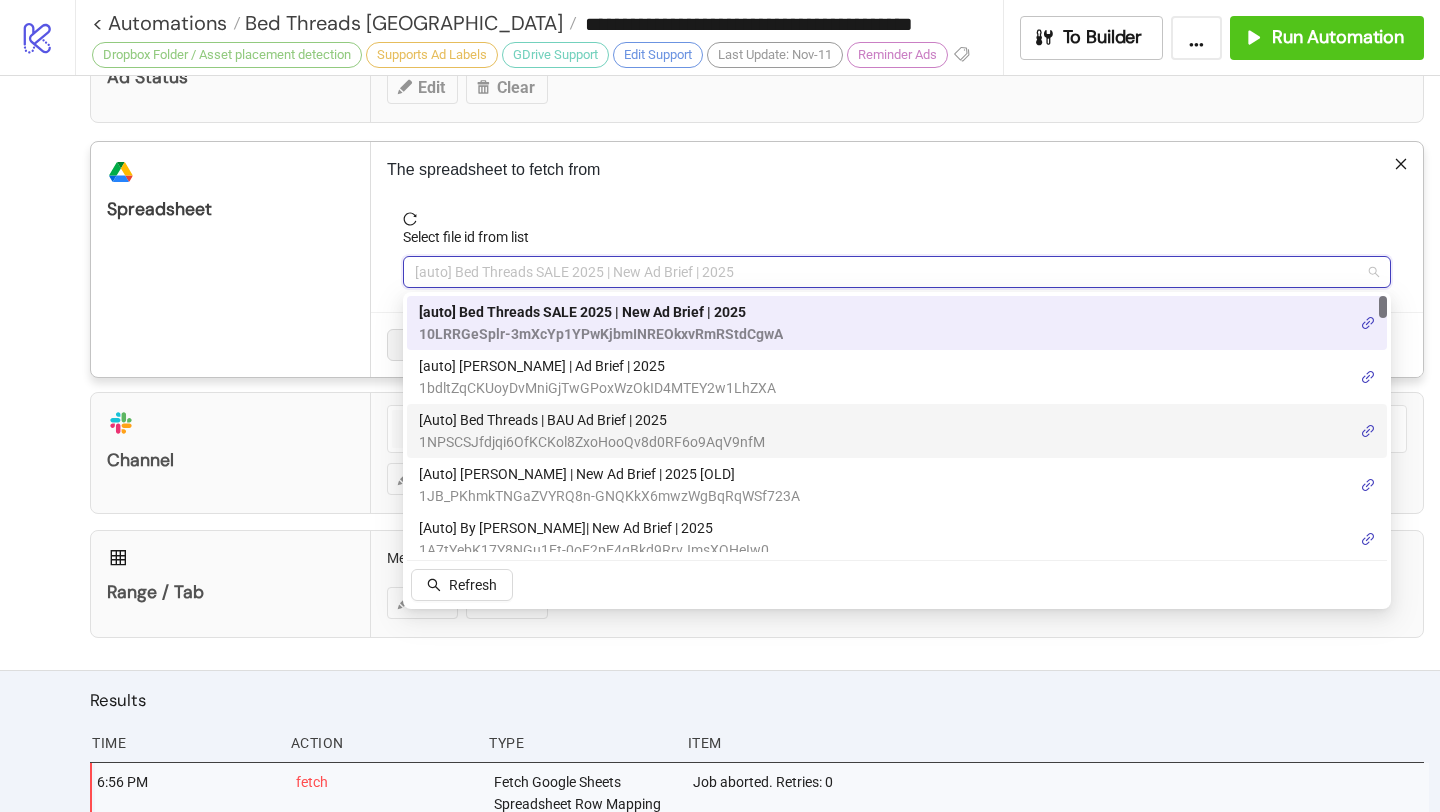 click on "[Auto] Bed Threads | BAU Ad Brief | 2025" at bounding box center [592, 420] 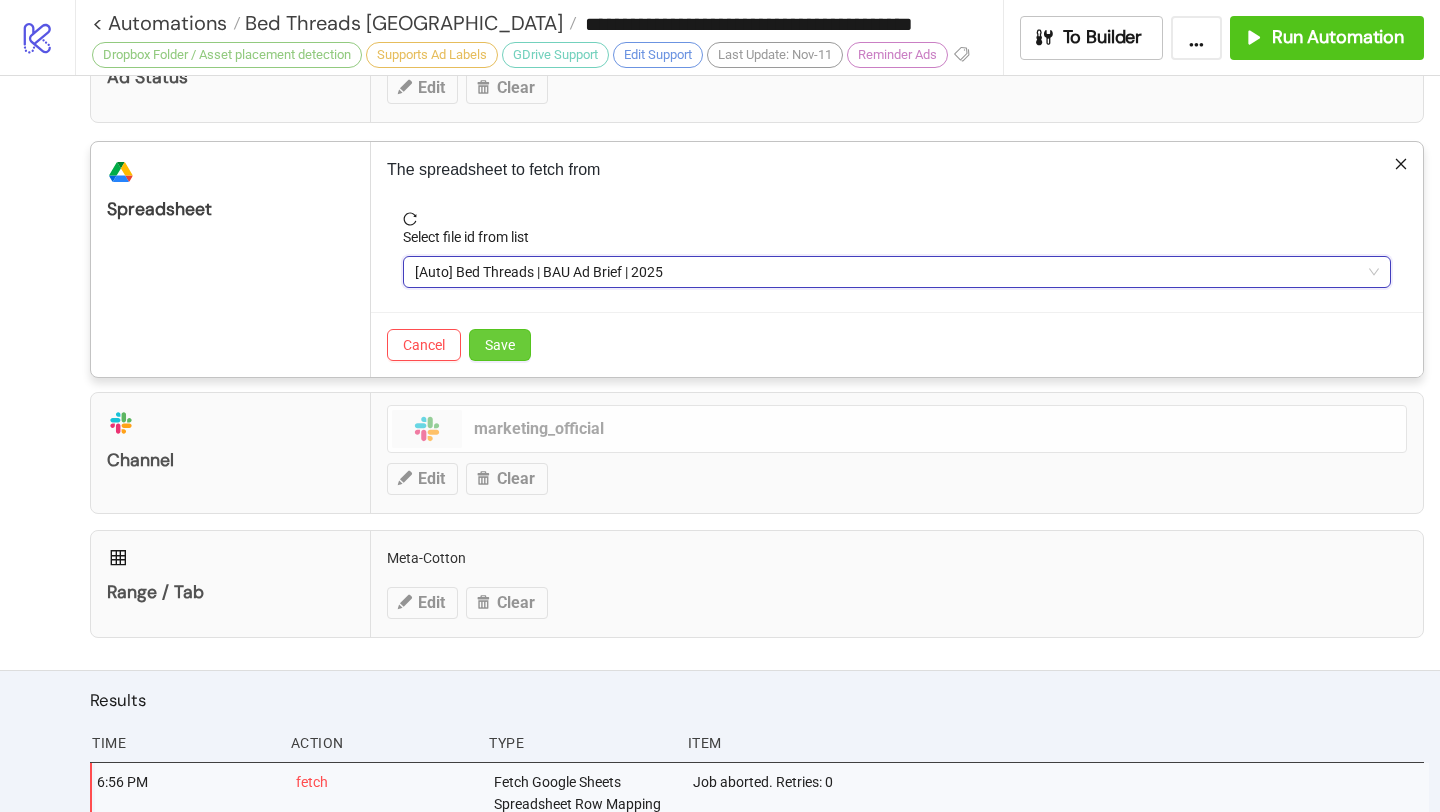 click on "Save" at bounding box center (500, 345) 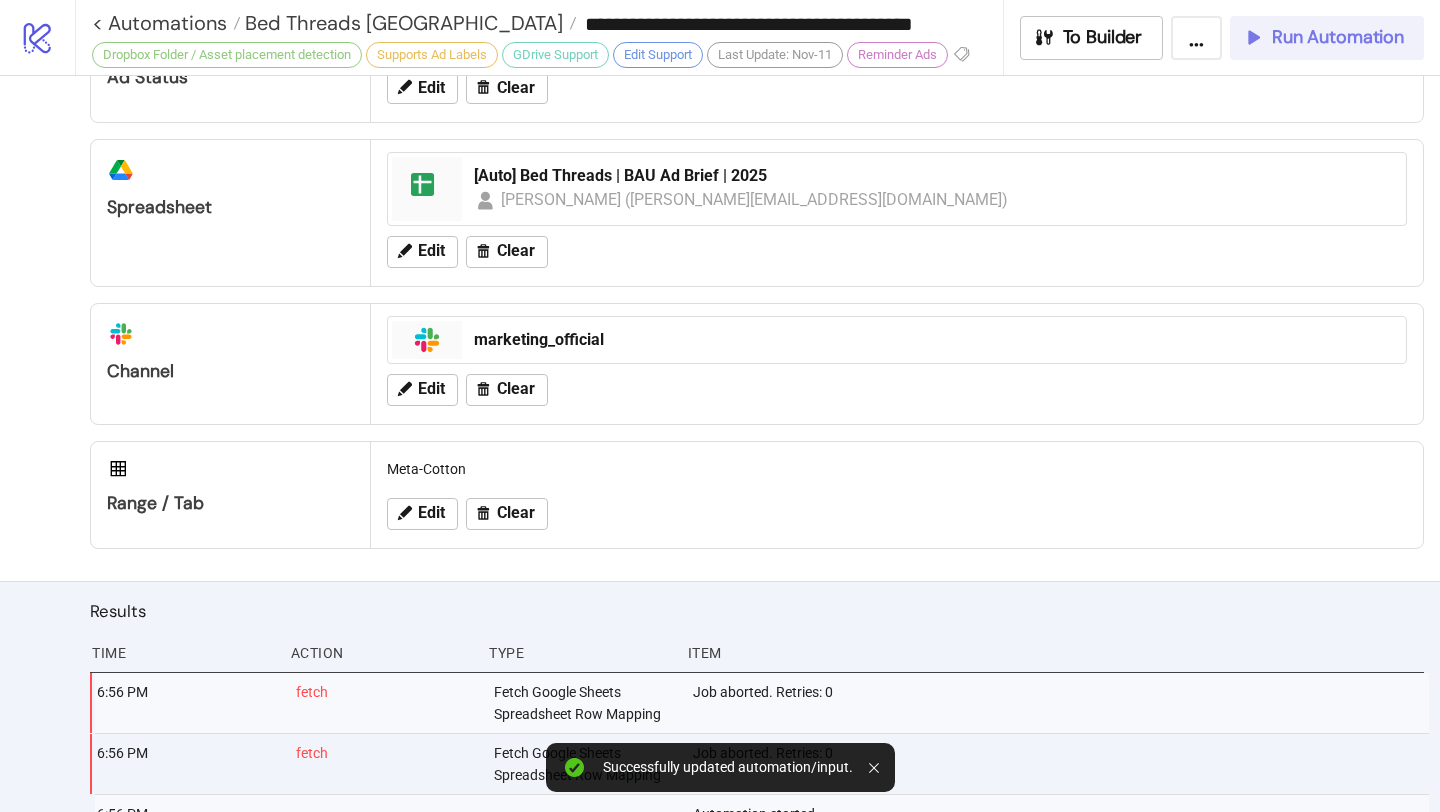 click on "Run Automation" at bounding box center [1327, 38] 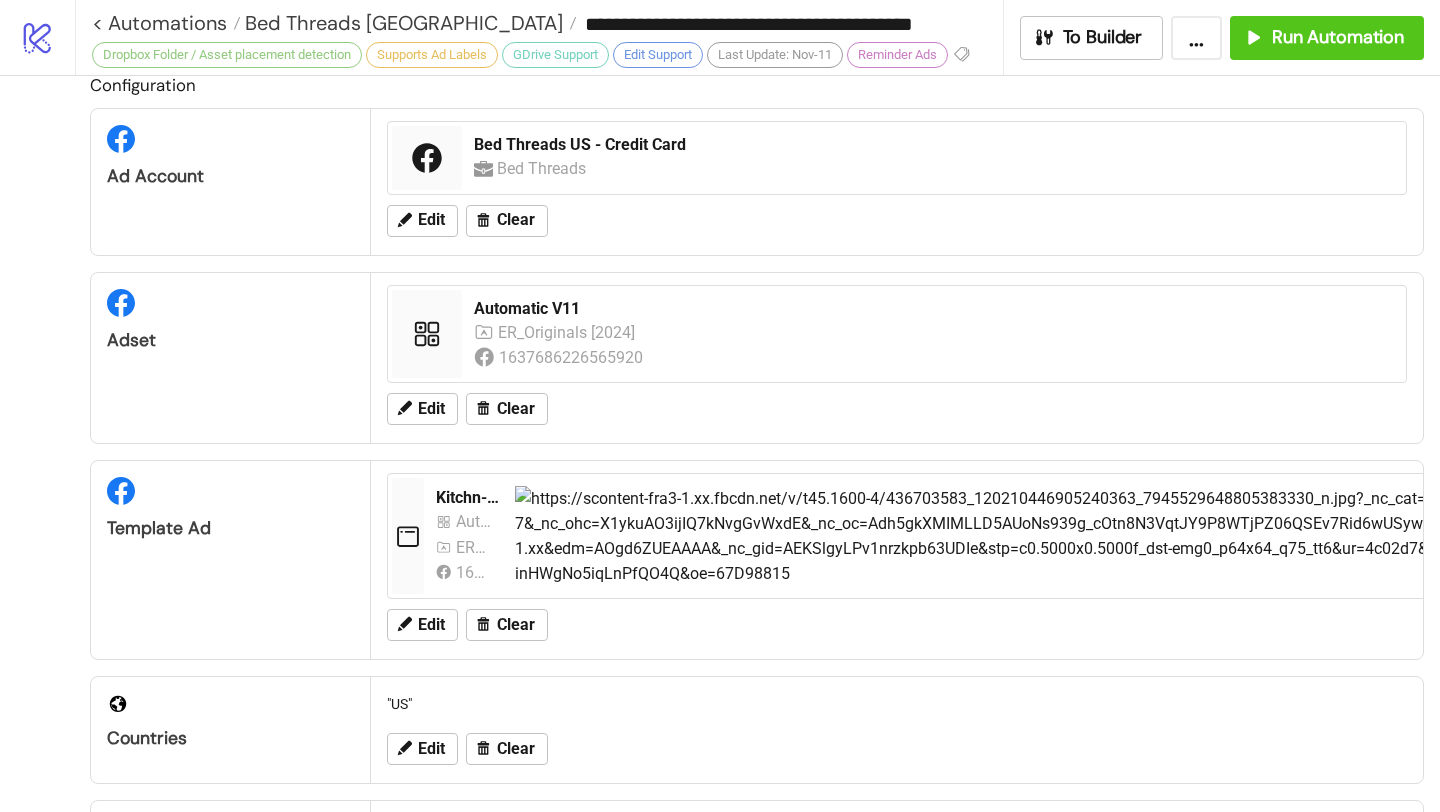 scroll, scrollTop: 0, scrollLeft: 0, axis: both 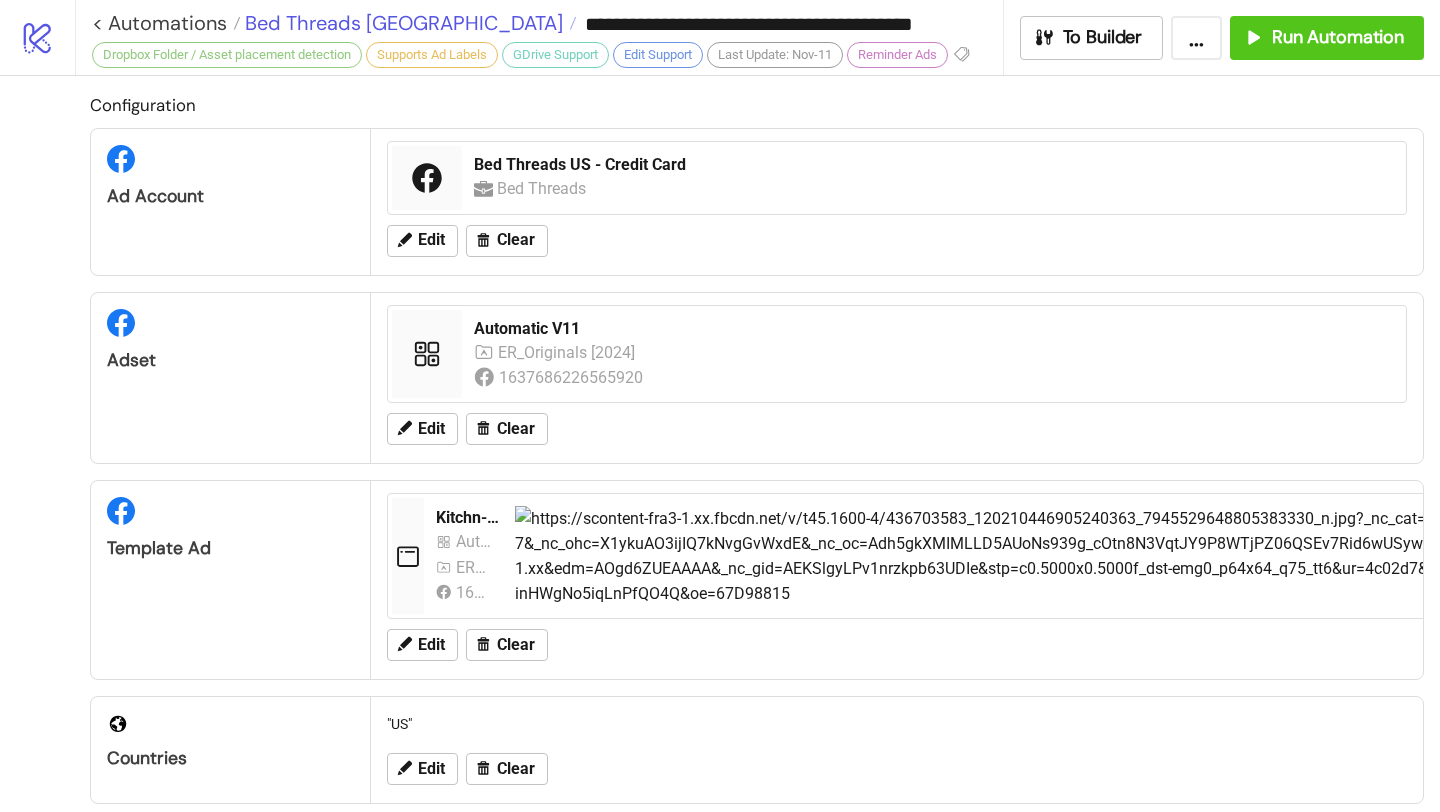click on "Bed Threads [GEOGRAPHIC_DATA]" at bounding box center (401, 23) 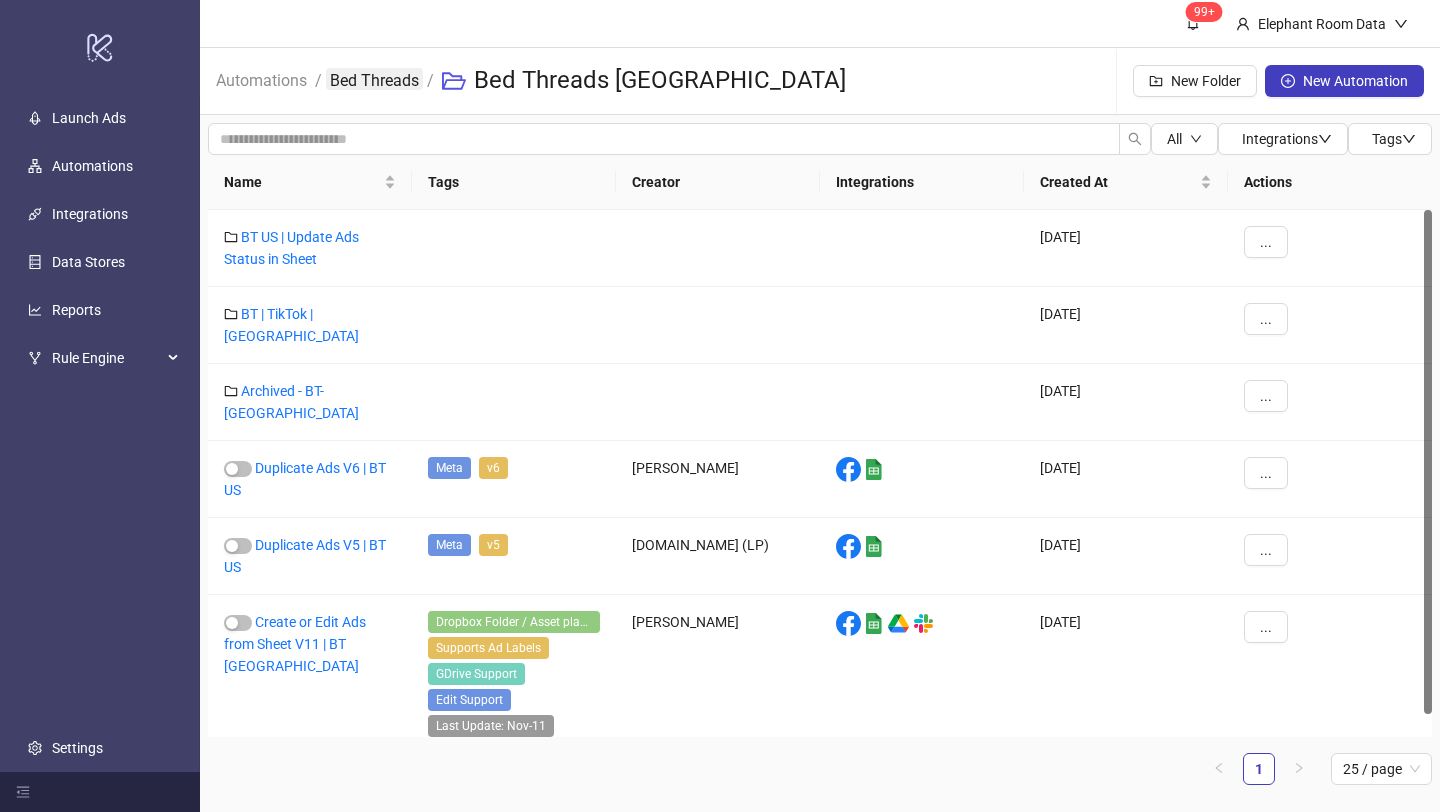click on "Bed Threads" at bounding box center [374, 79] 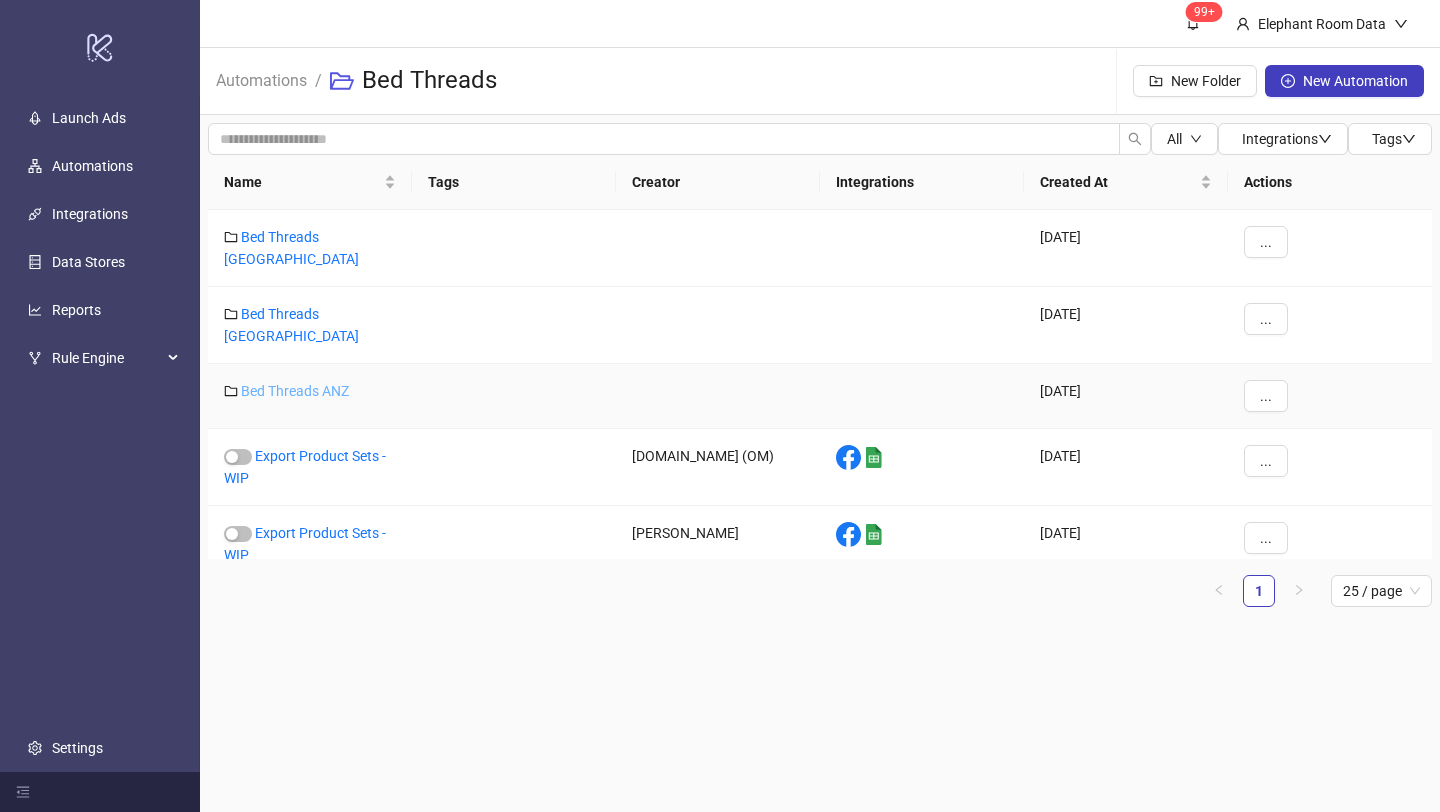 click on "Bed Threads ANZ" at bounding box center [295, 391] 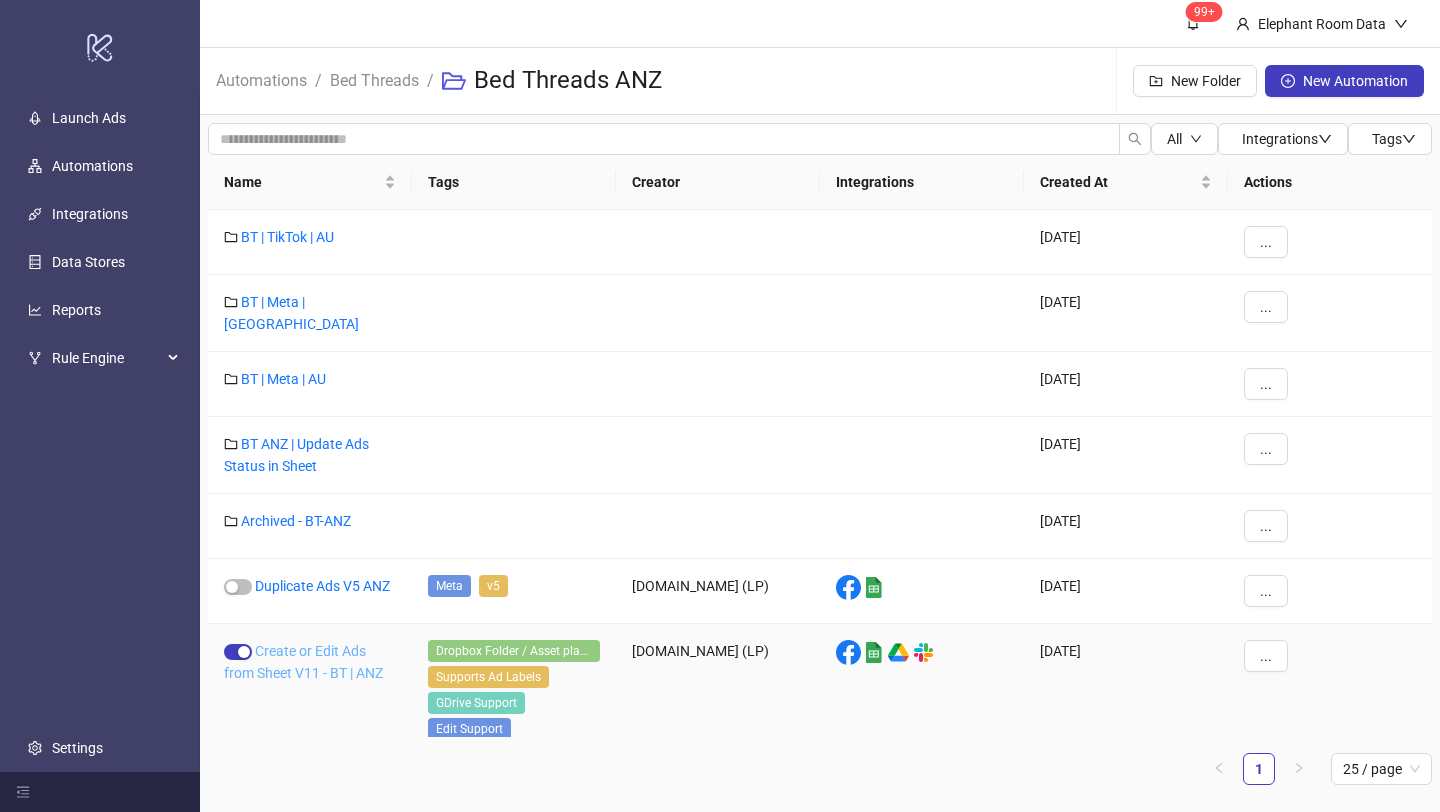 click on "Create or Edit Ads from Sheet V11 - BT | ANZ" at bounding box center (303, 662) 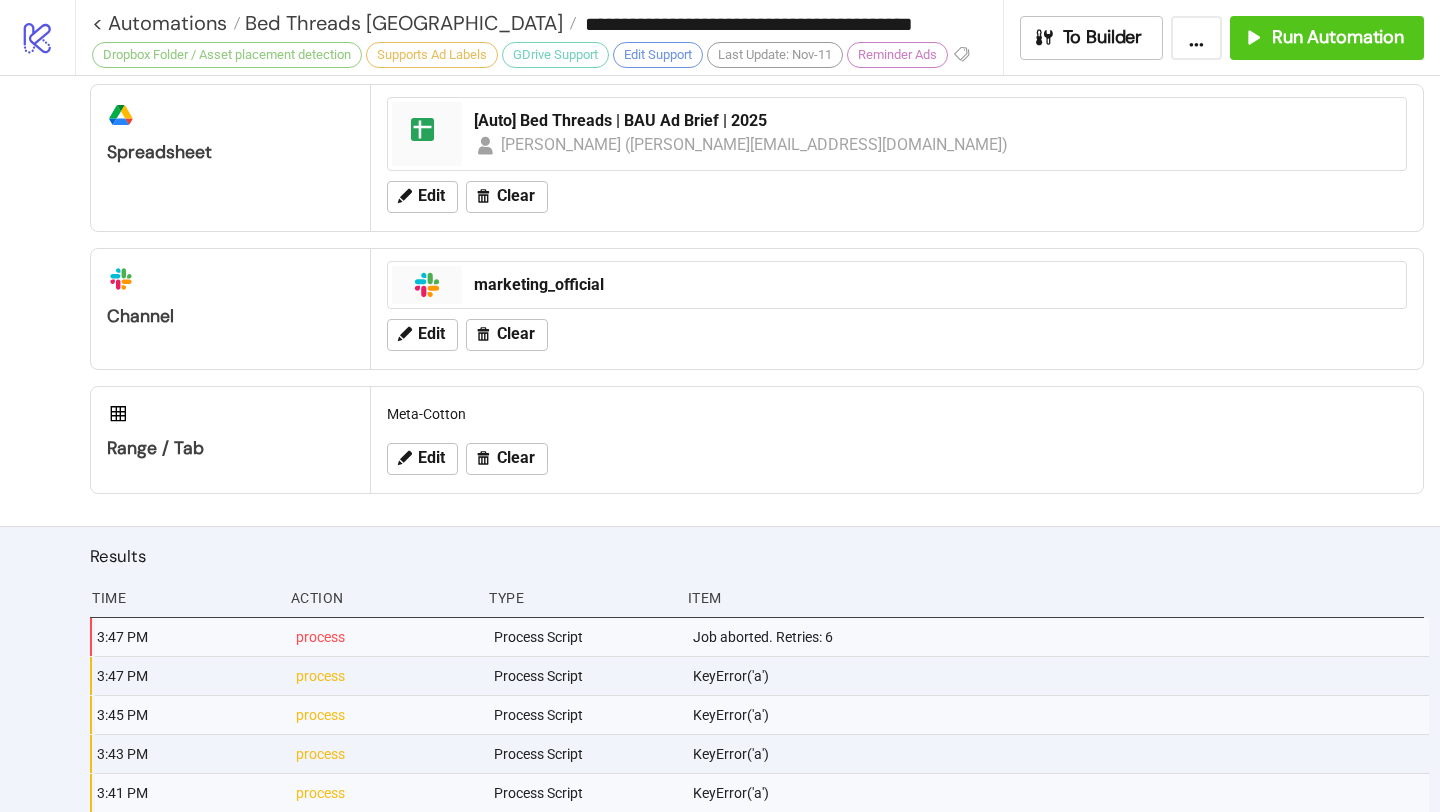 scroll, scrollTop: 1434, scrollLeft: 0, axis: vertical 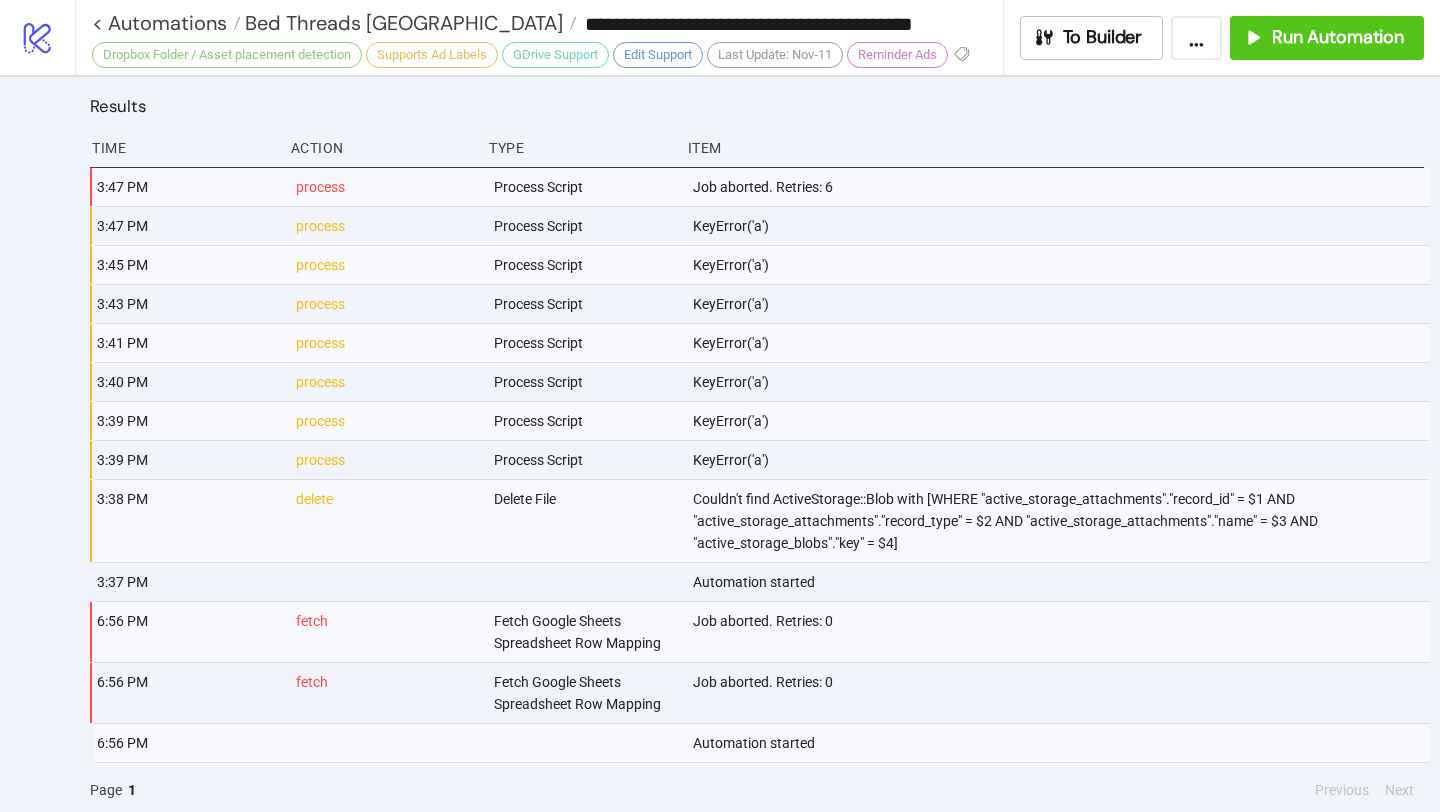 type on "**********" 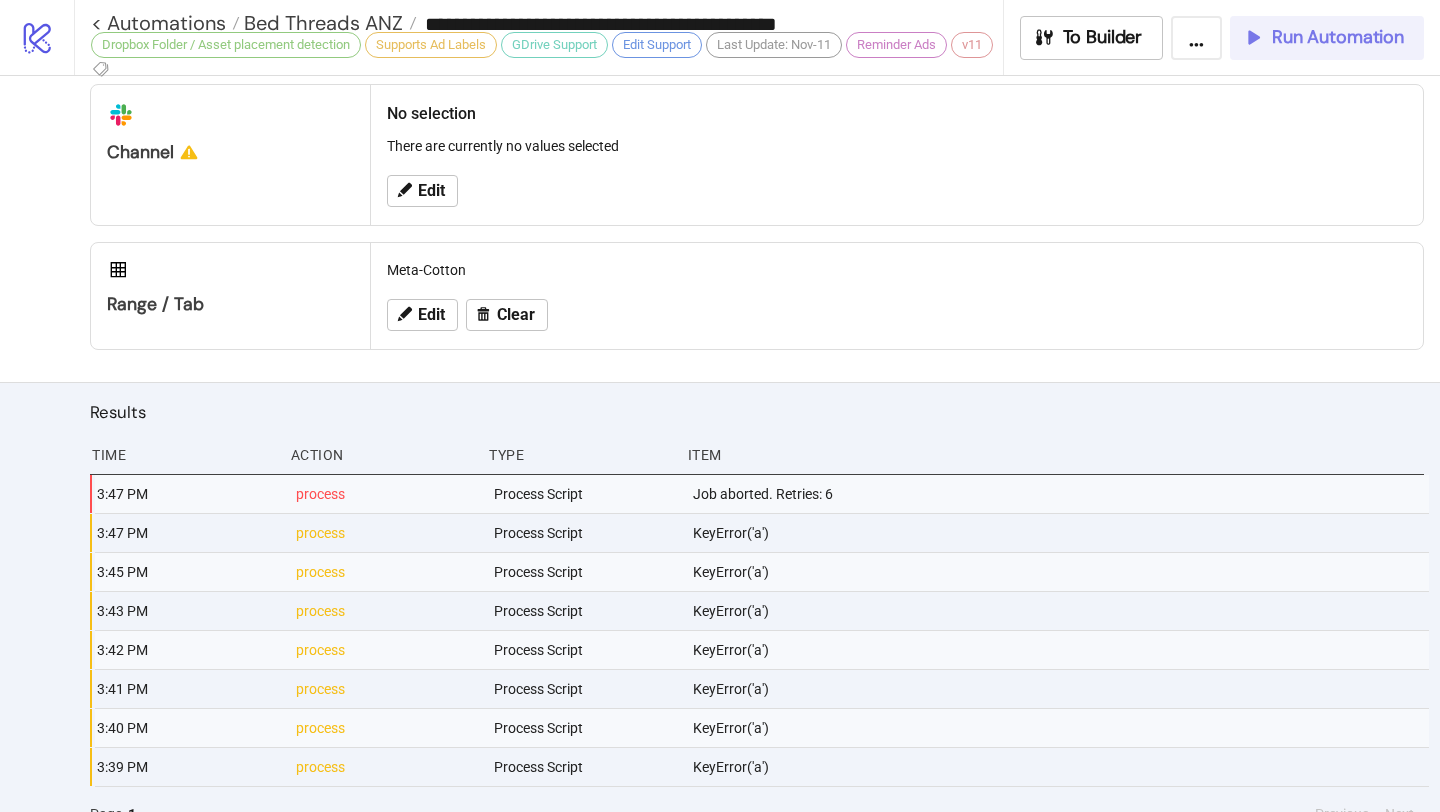 scroll, scrollTop: 1202, scrollLeft: 0, axis: vertical 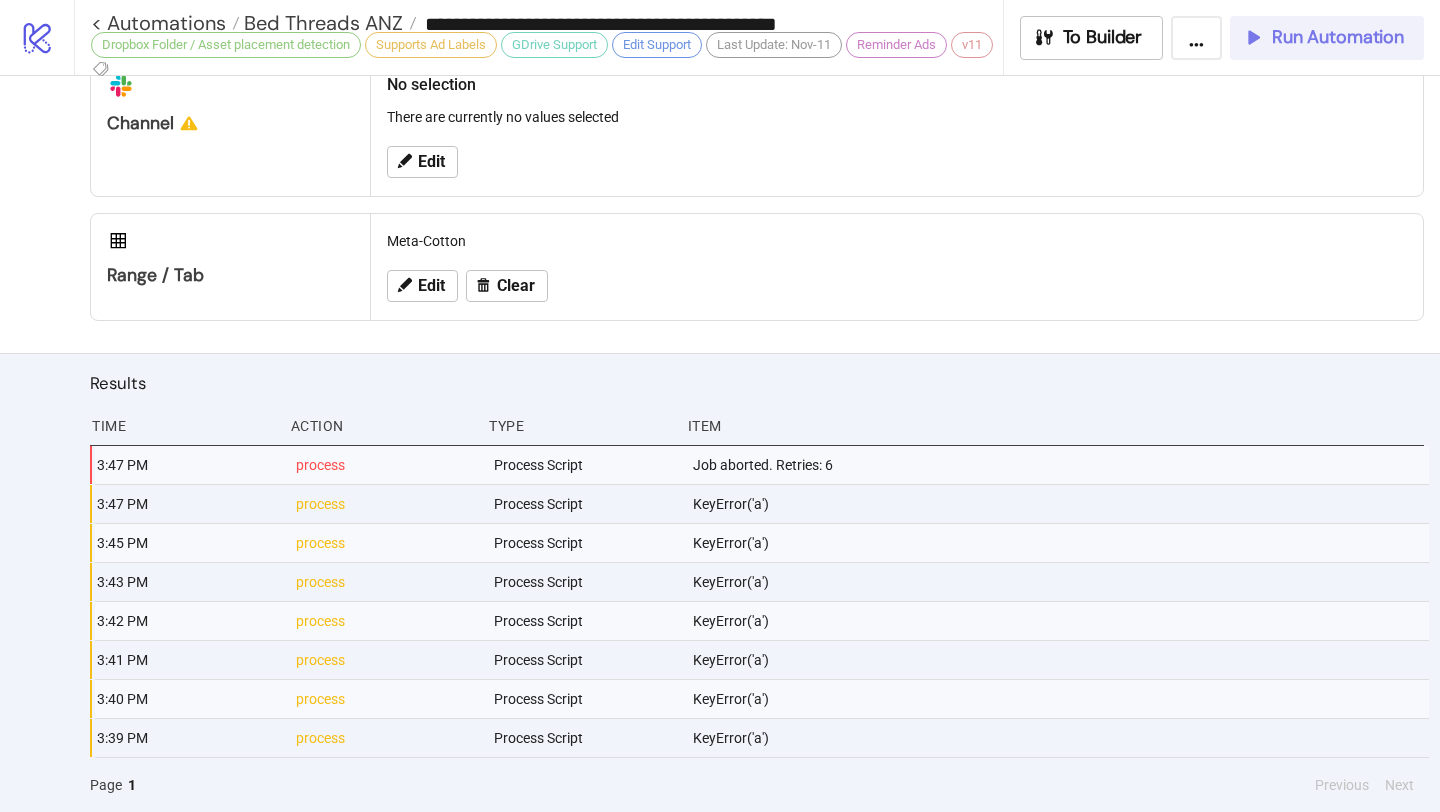 click 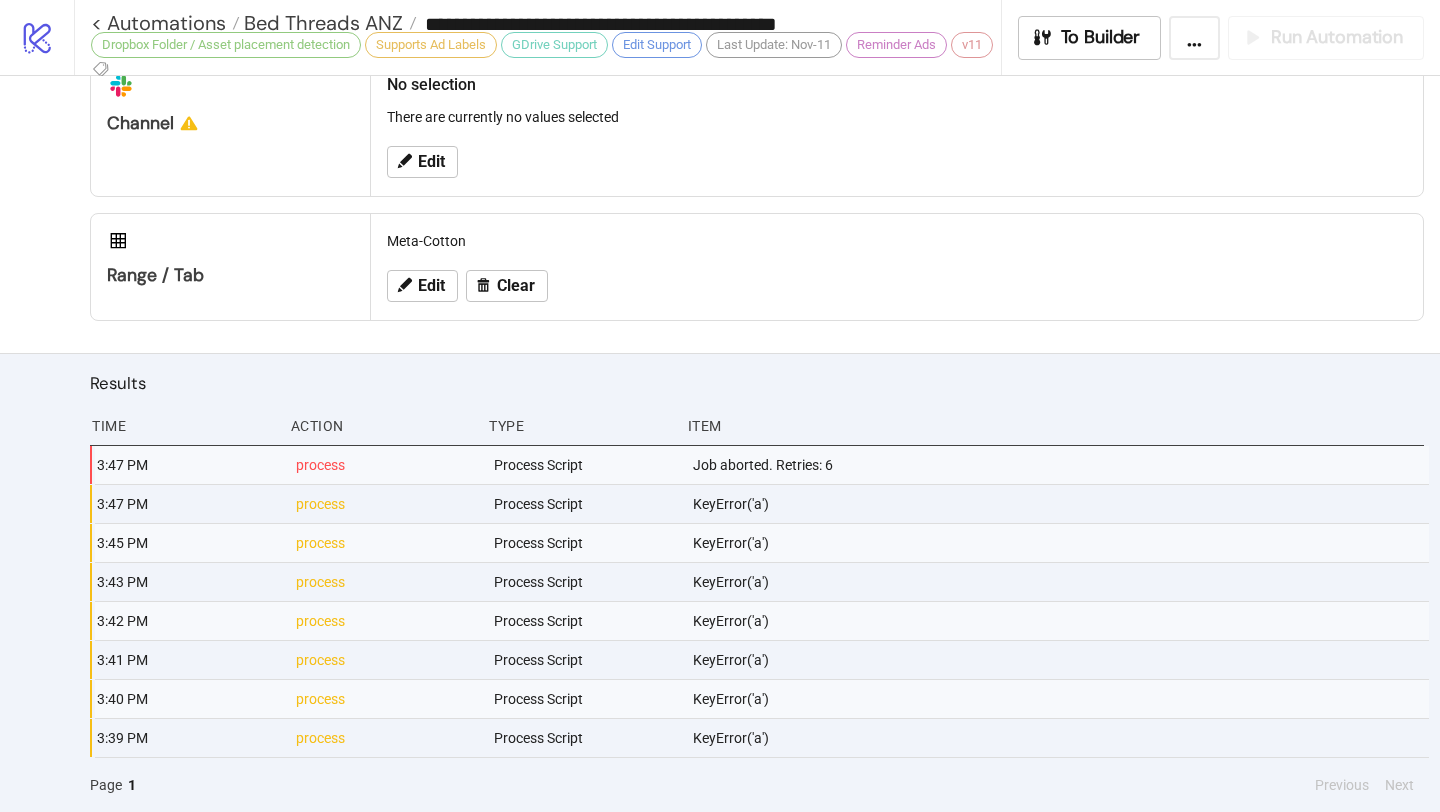 scroll, scrollTop: 1241, scrollLeft: 0, axis: vertical 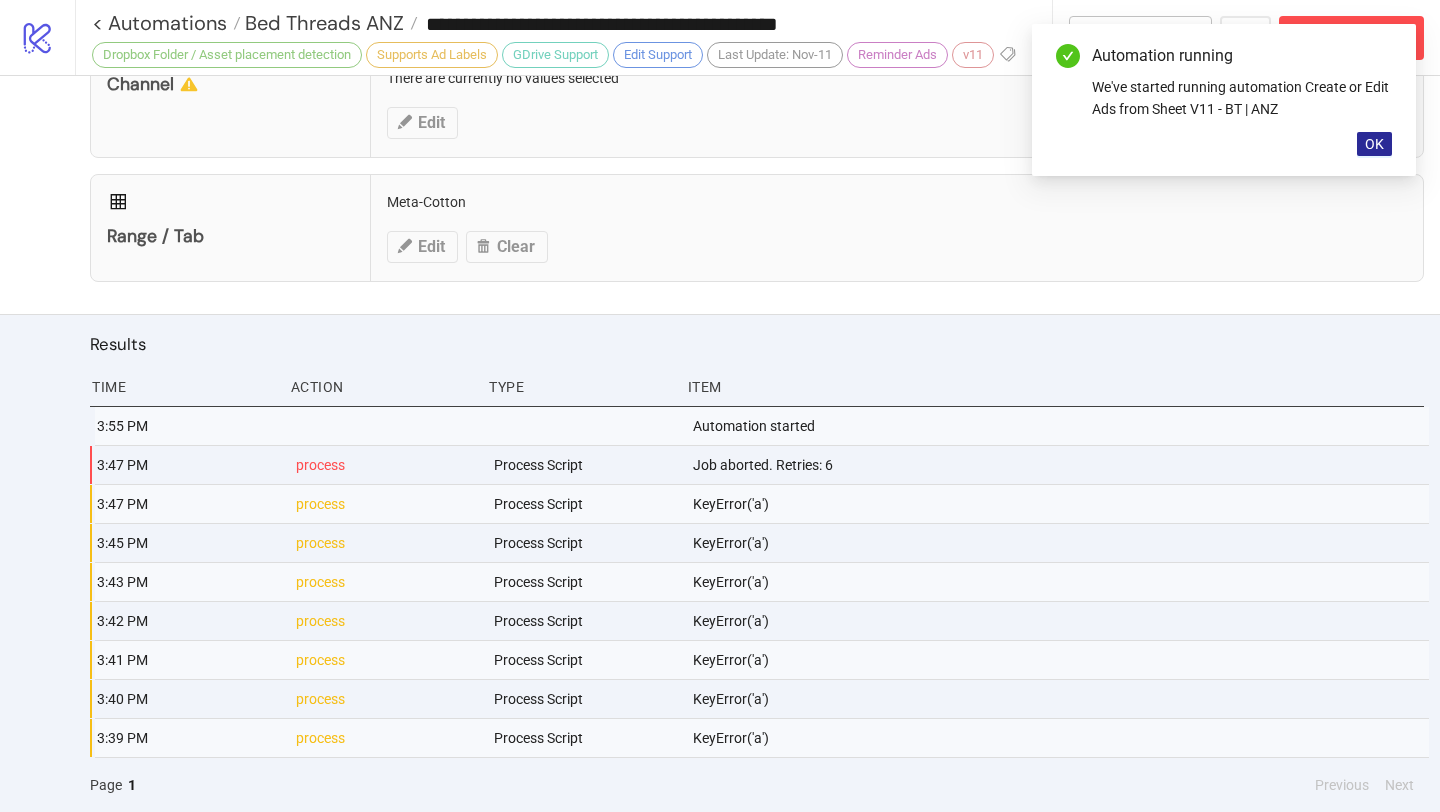 click on "OK" at bounding box center [1374, 144] 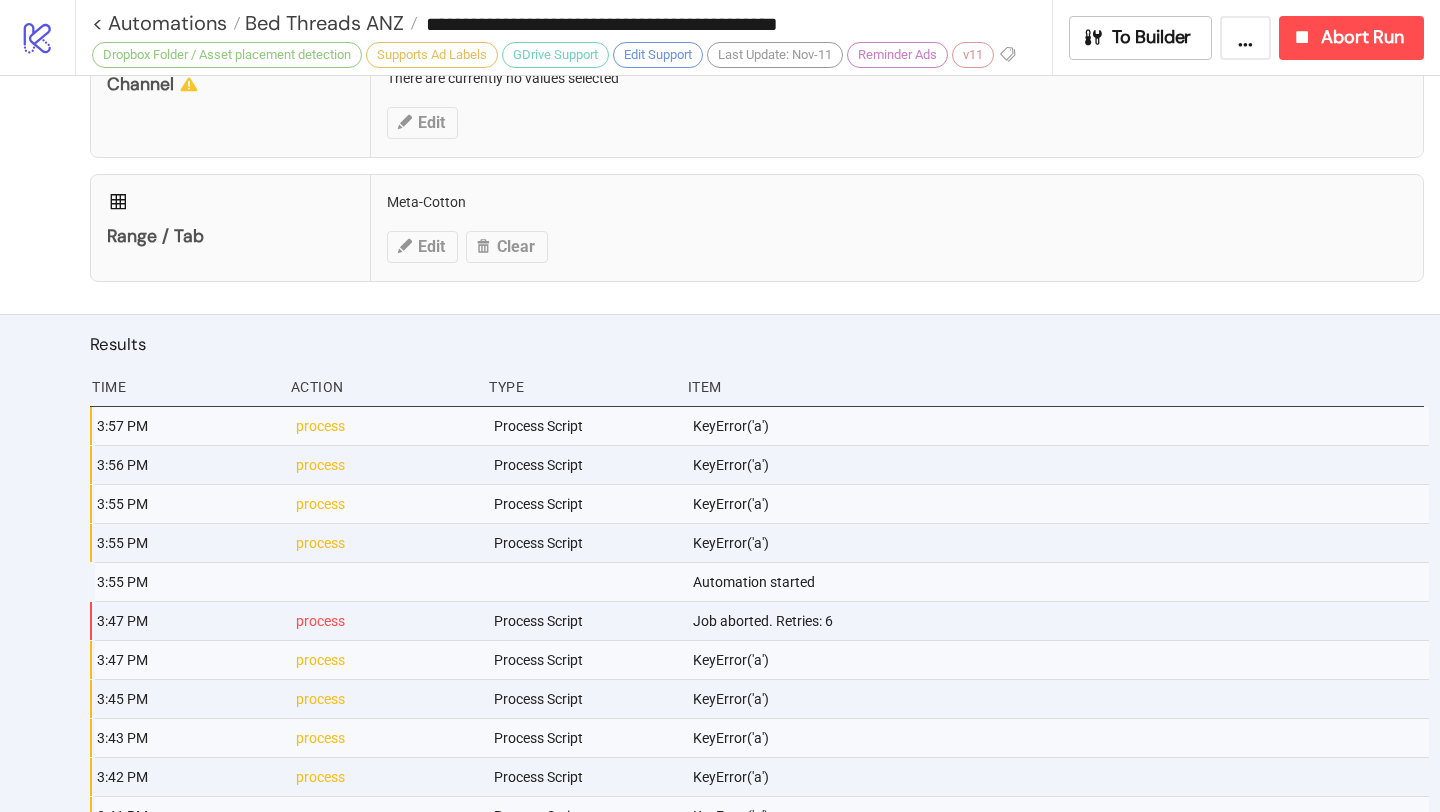 scroll, scrollTop: 1397, scrollLeft: 0, axis: vertical 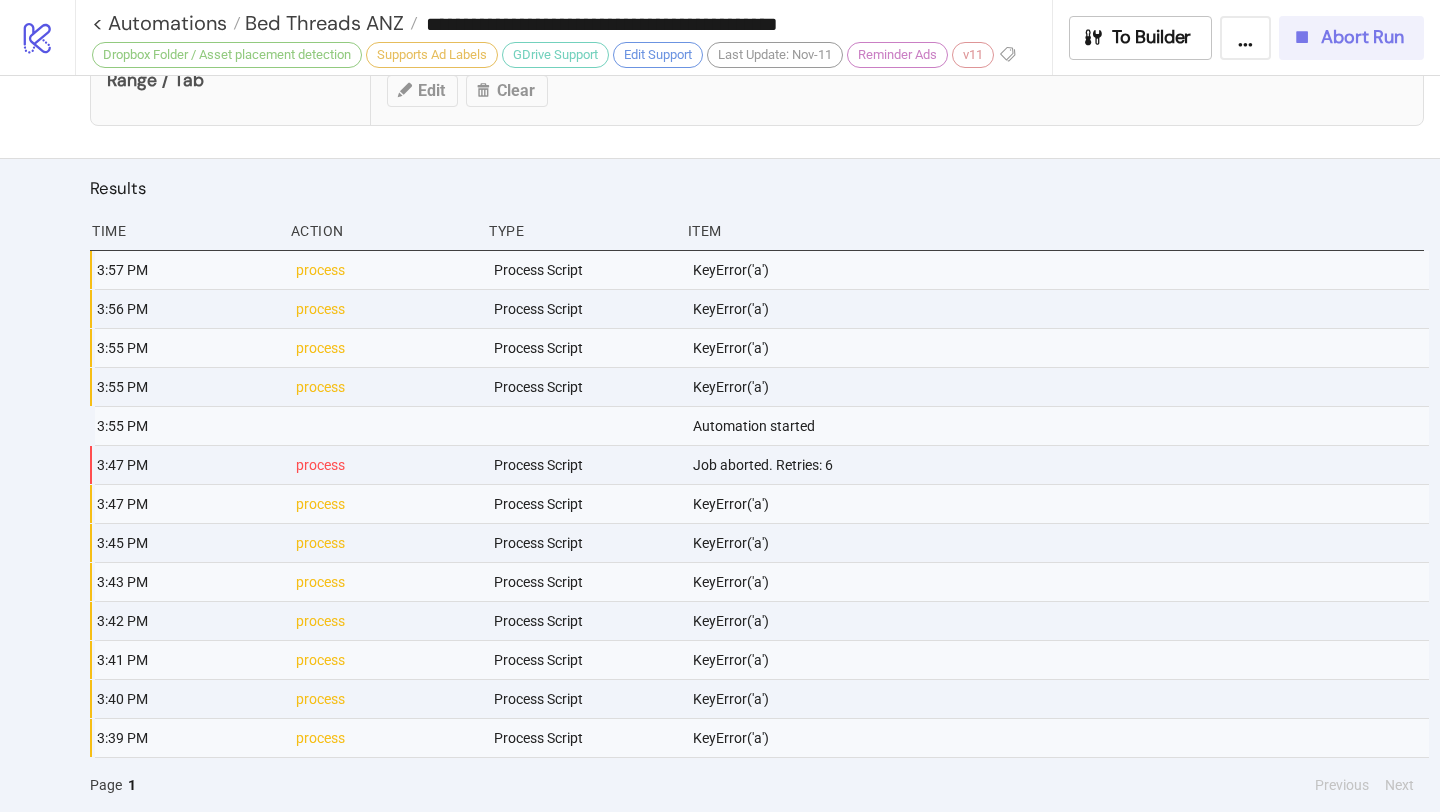 click on "Abort Run" at bounding box center [1347, 37] 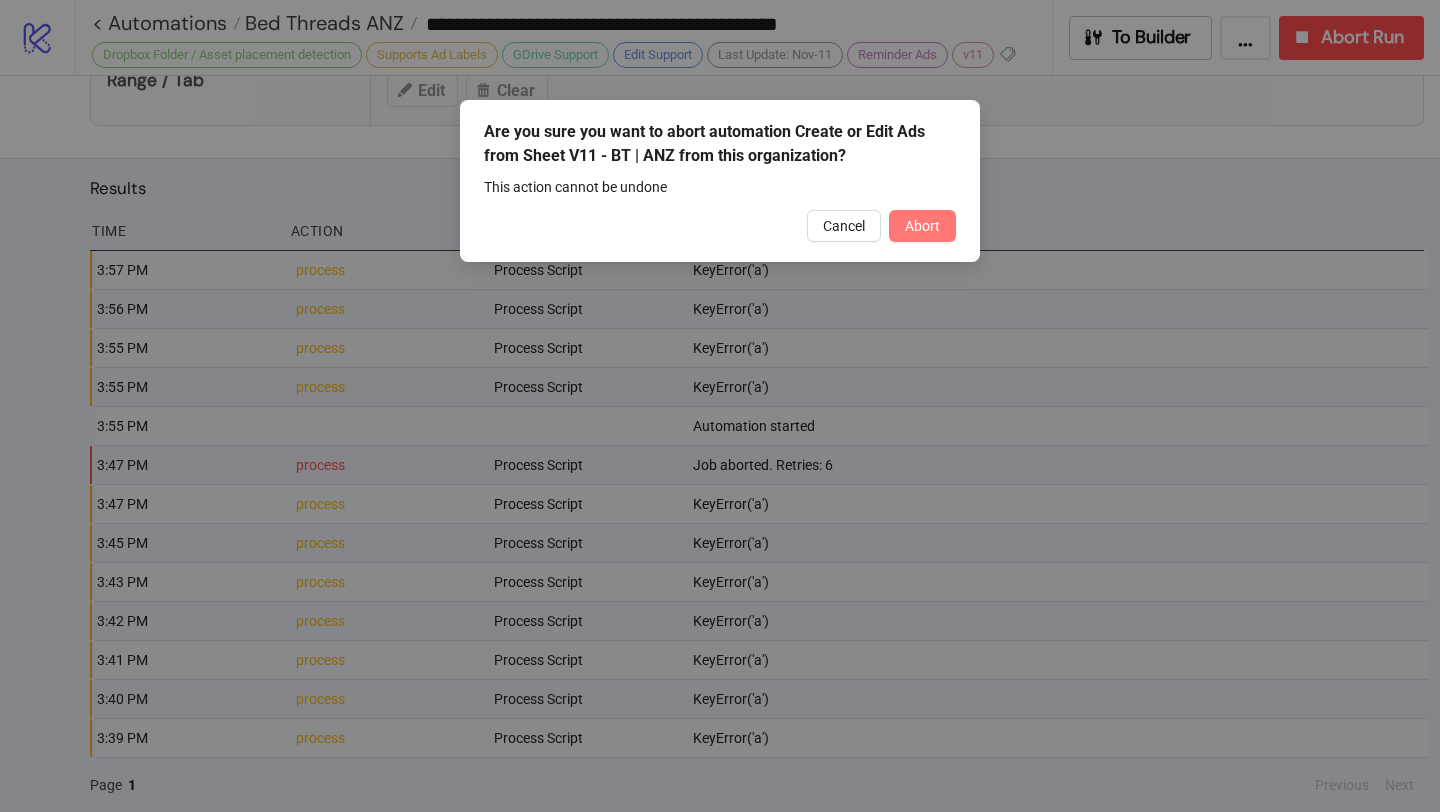click on "Abort" at bounding box center [922, 226] 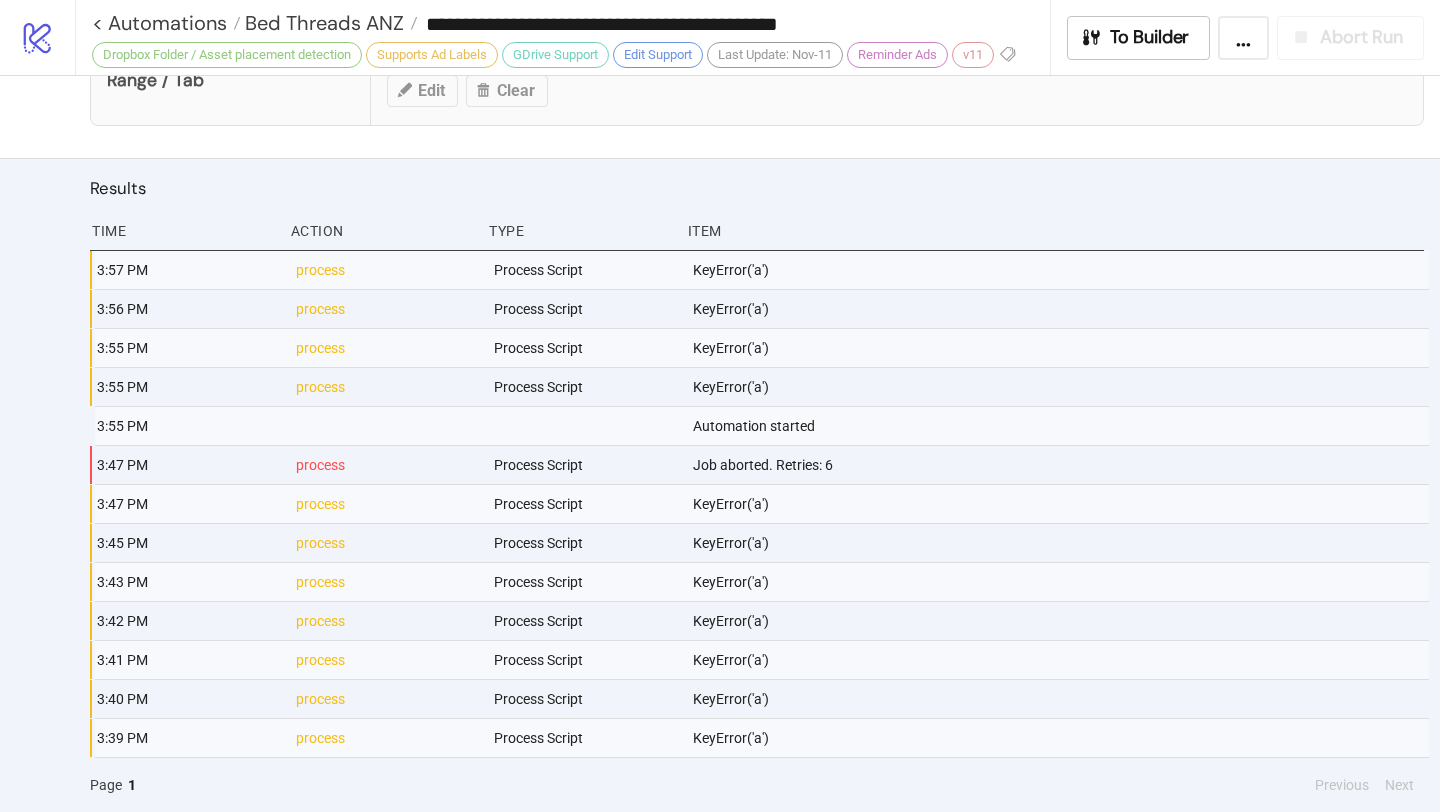 scroll, scrollTop: 1436, scrollLeft: 0, axis: vertical 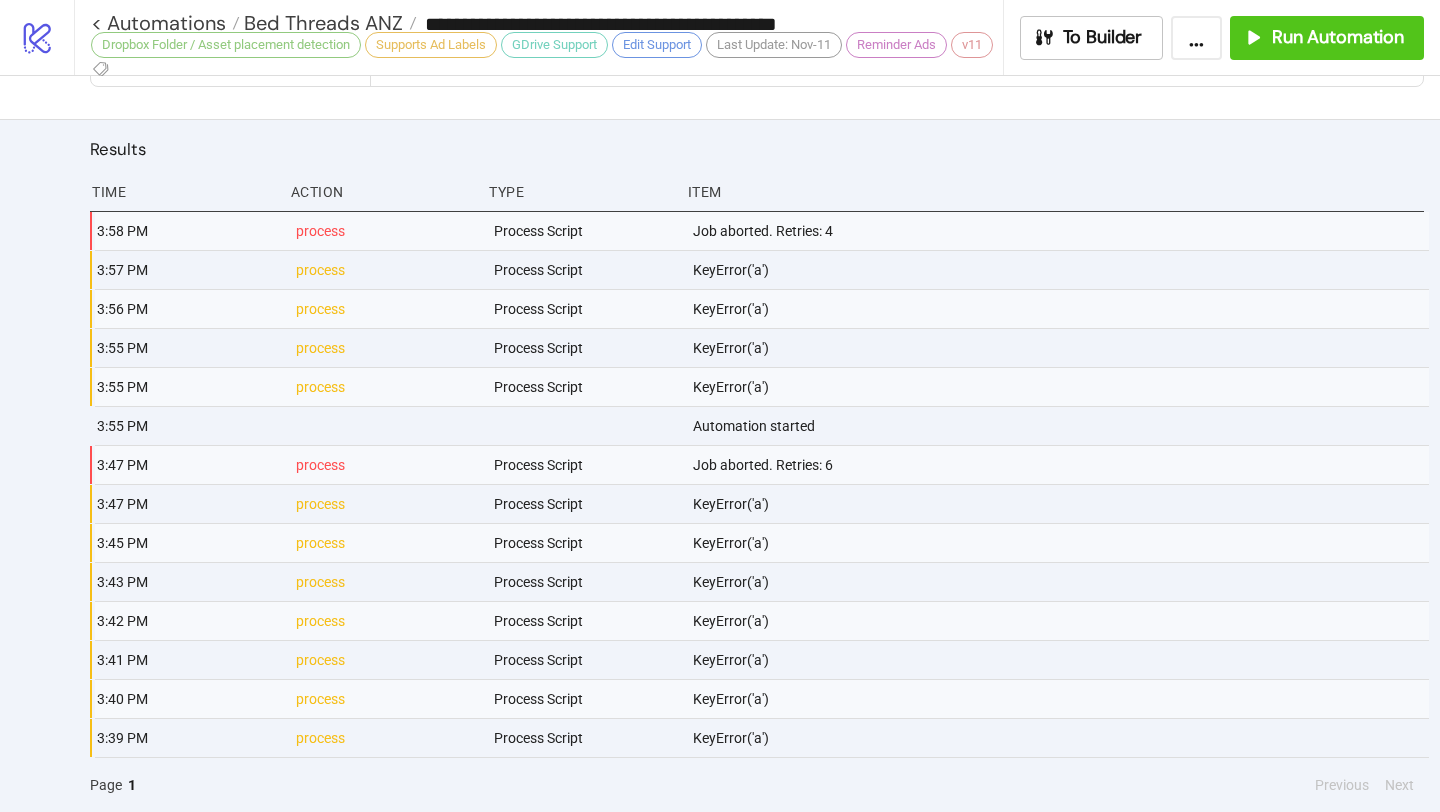click on "To Builder ... Run Automation" at bounding box center [1222, 38] 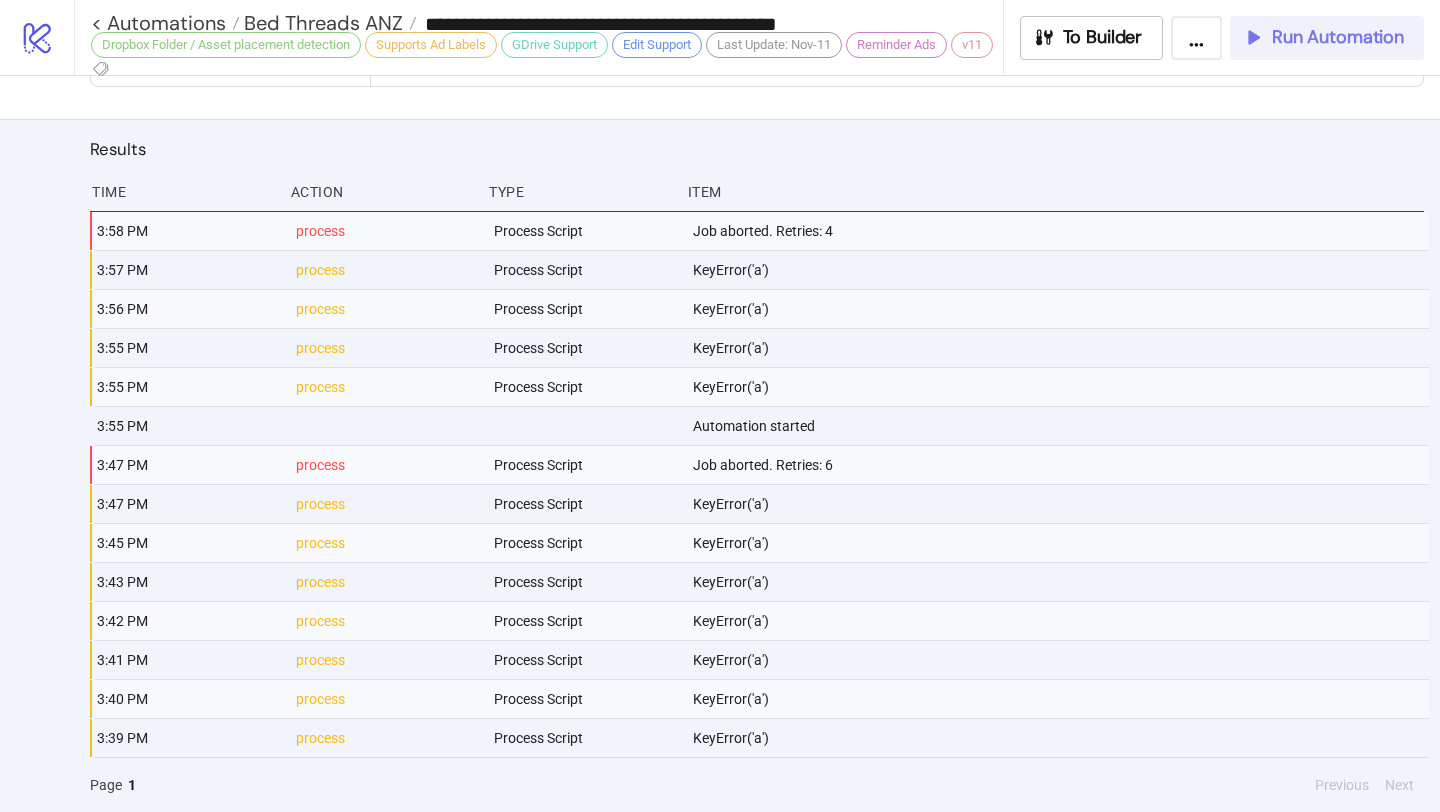 click on "Run Automation" at bounding box center (1327, 38) 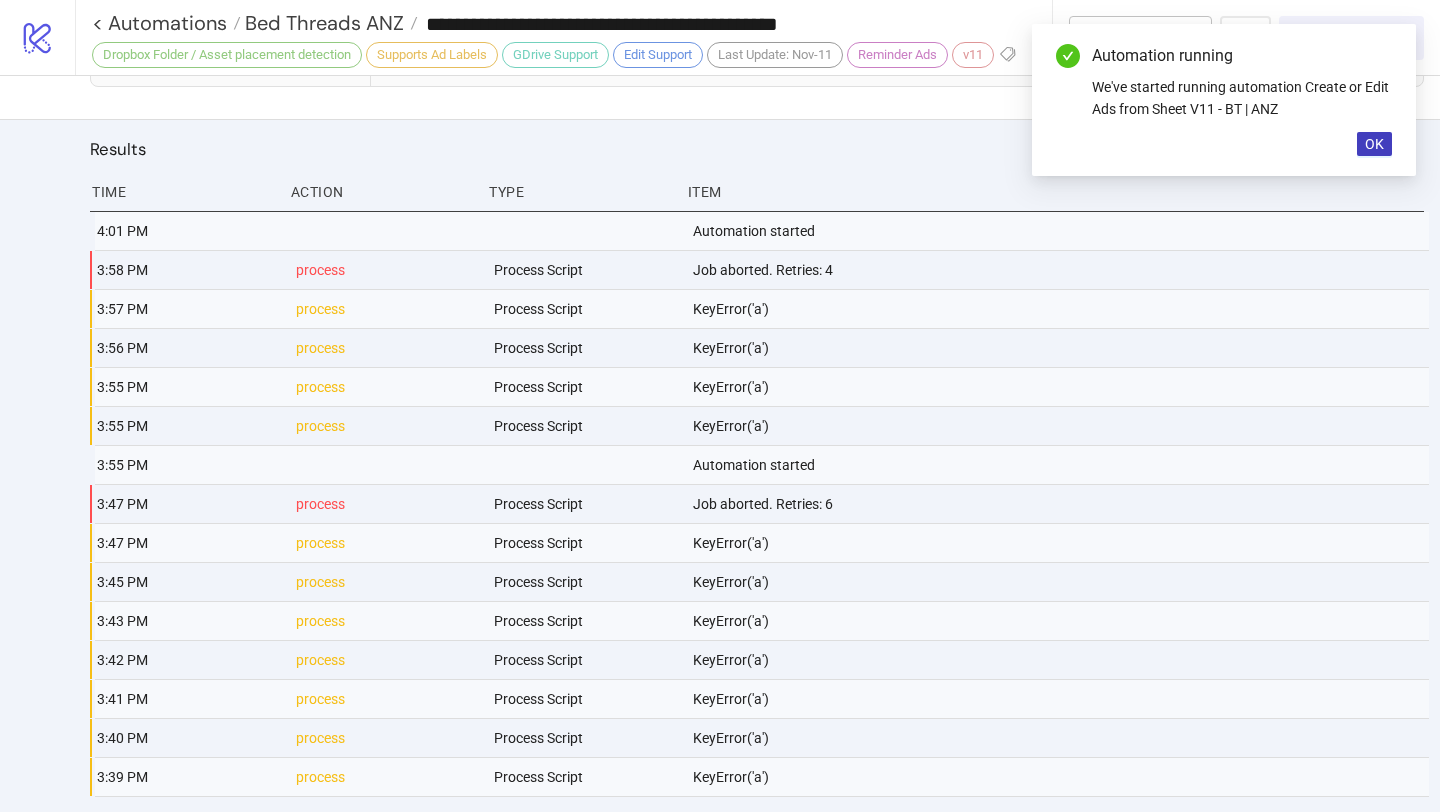 scroll, scrollTop: 1475, scrollLeft: 0, axis: vertical 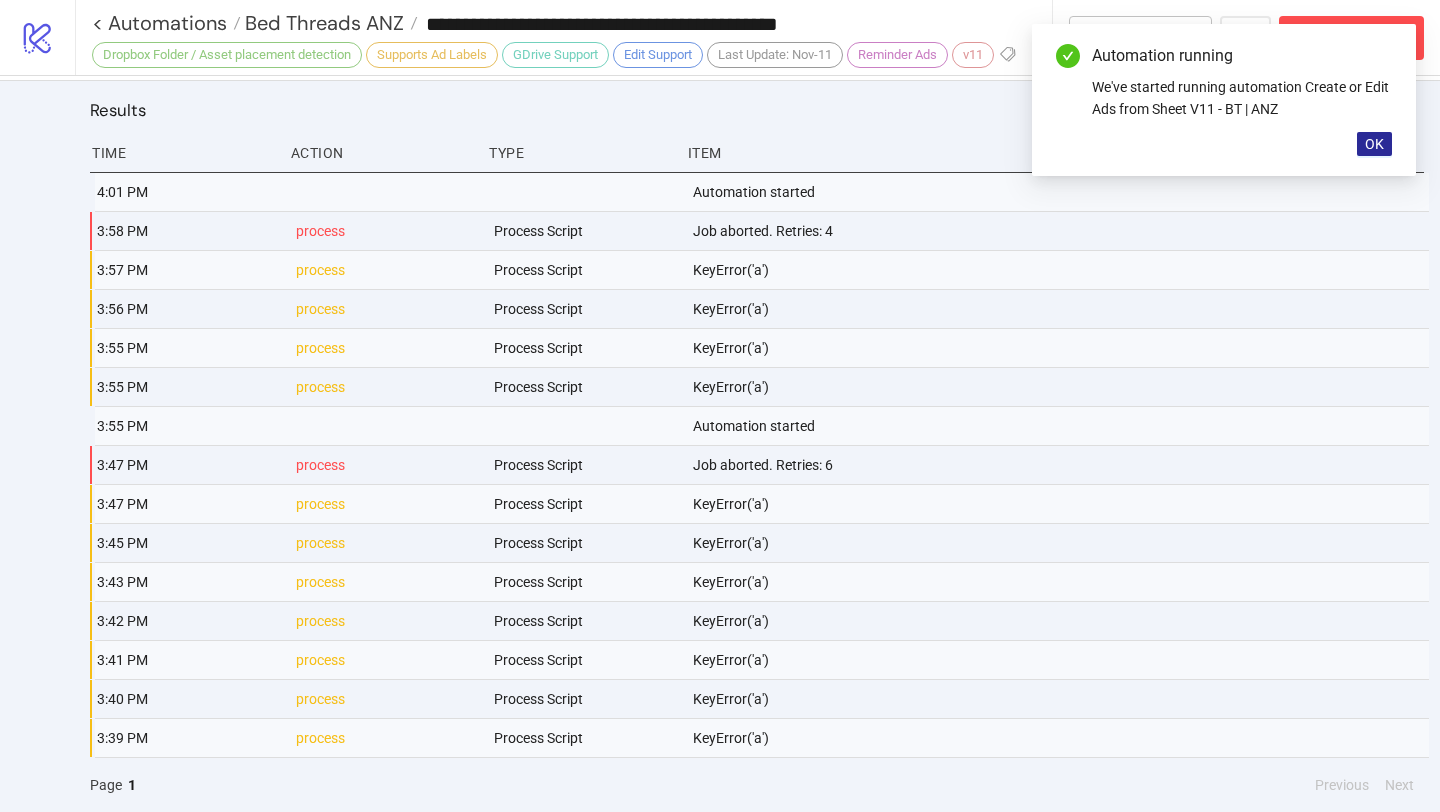 click on "OK" at bounding box center [1374, 144] 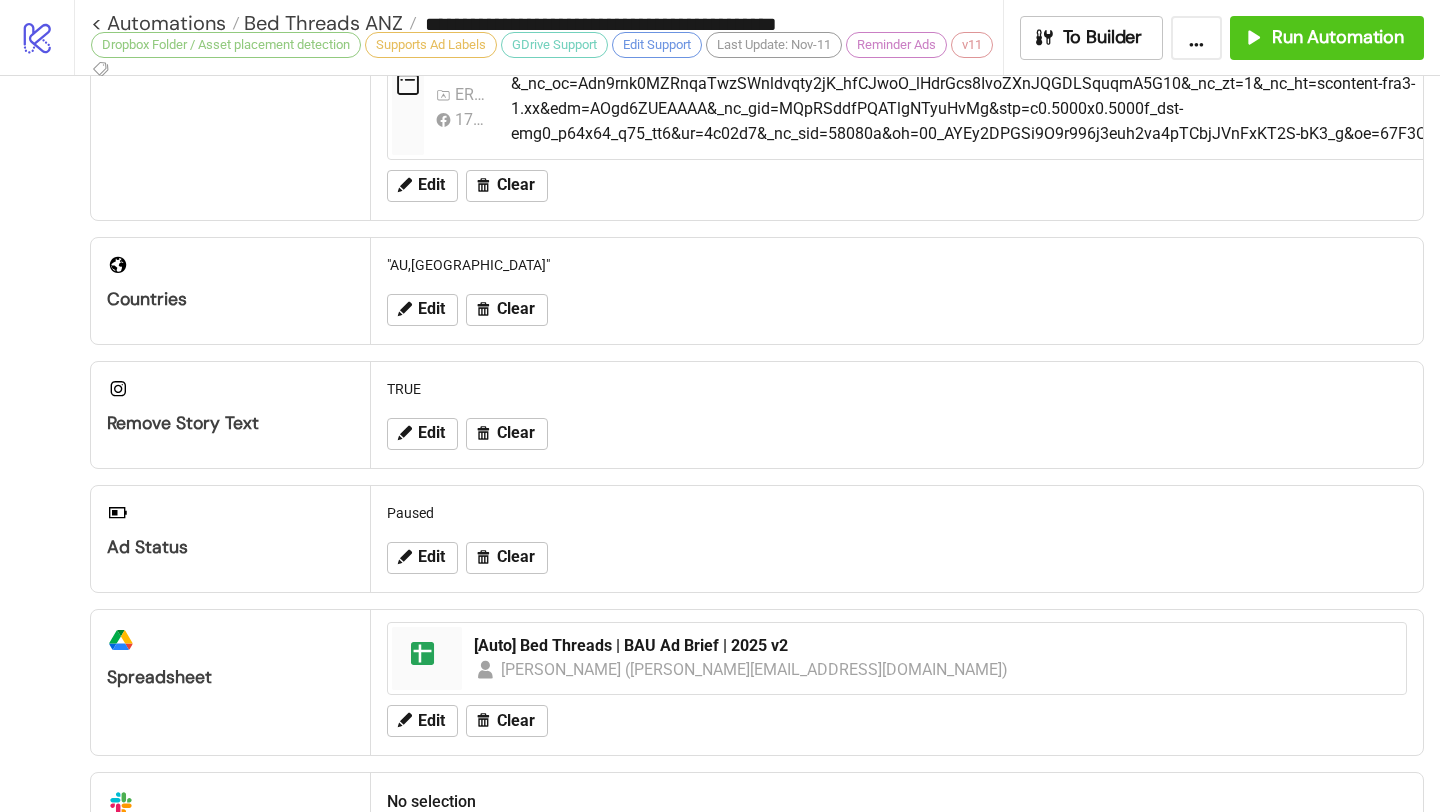scroll, scrollTop: 489, scrollLeft: 0, axis: vertical 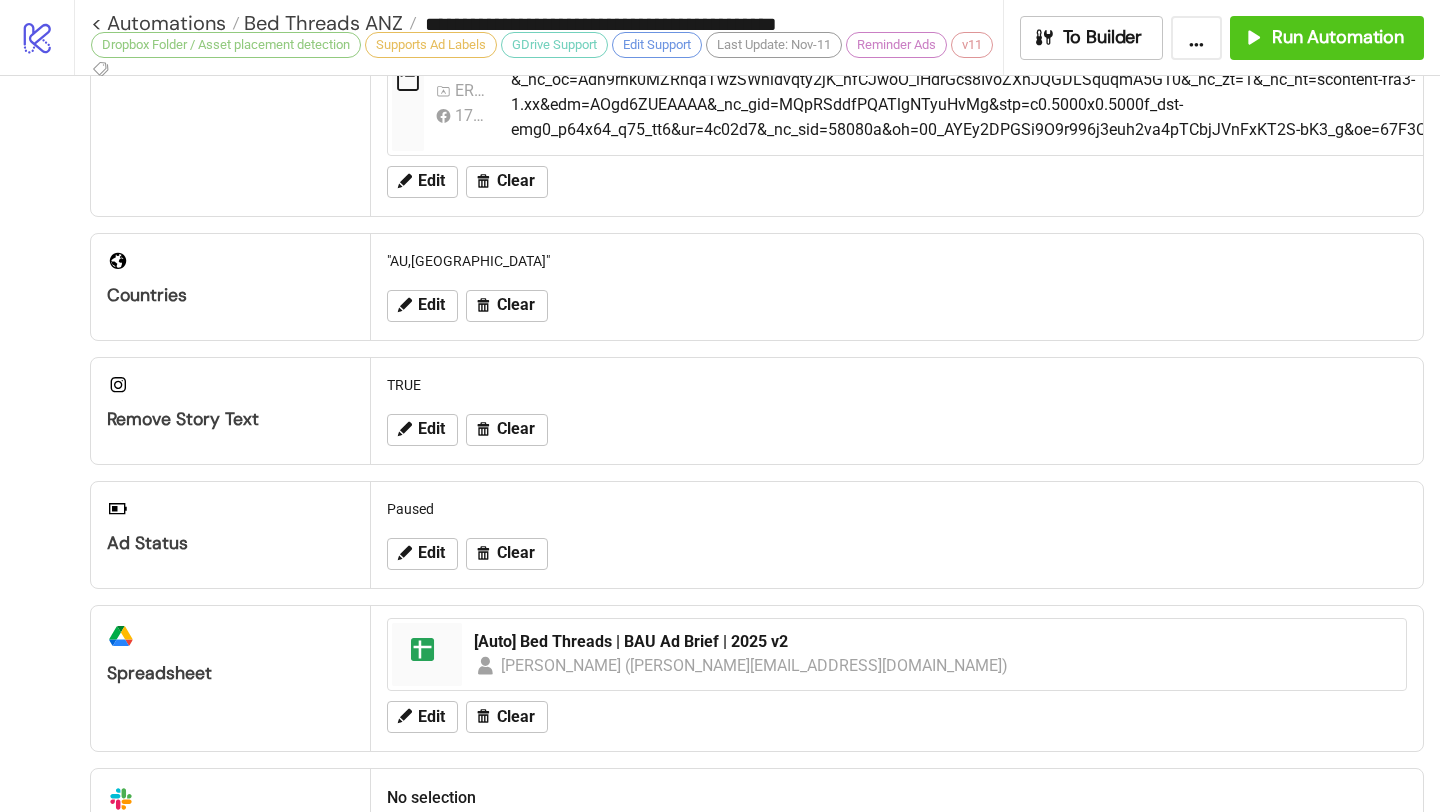 click on "Edit Clear" at bounding box center [897, 306] 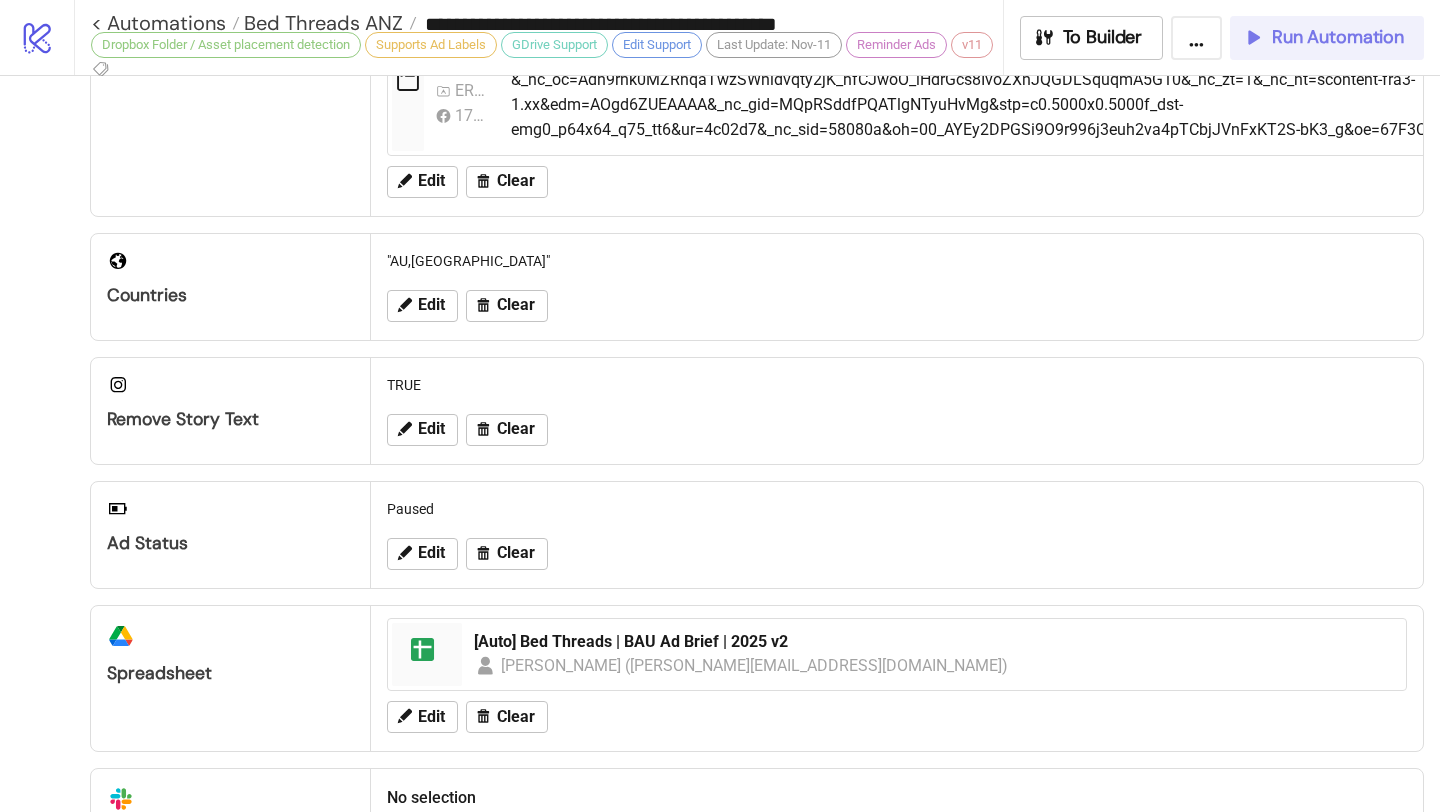 click on "Run Automation" at bounding box center [1327, 38] 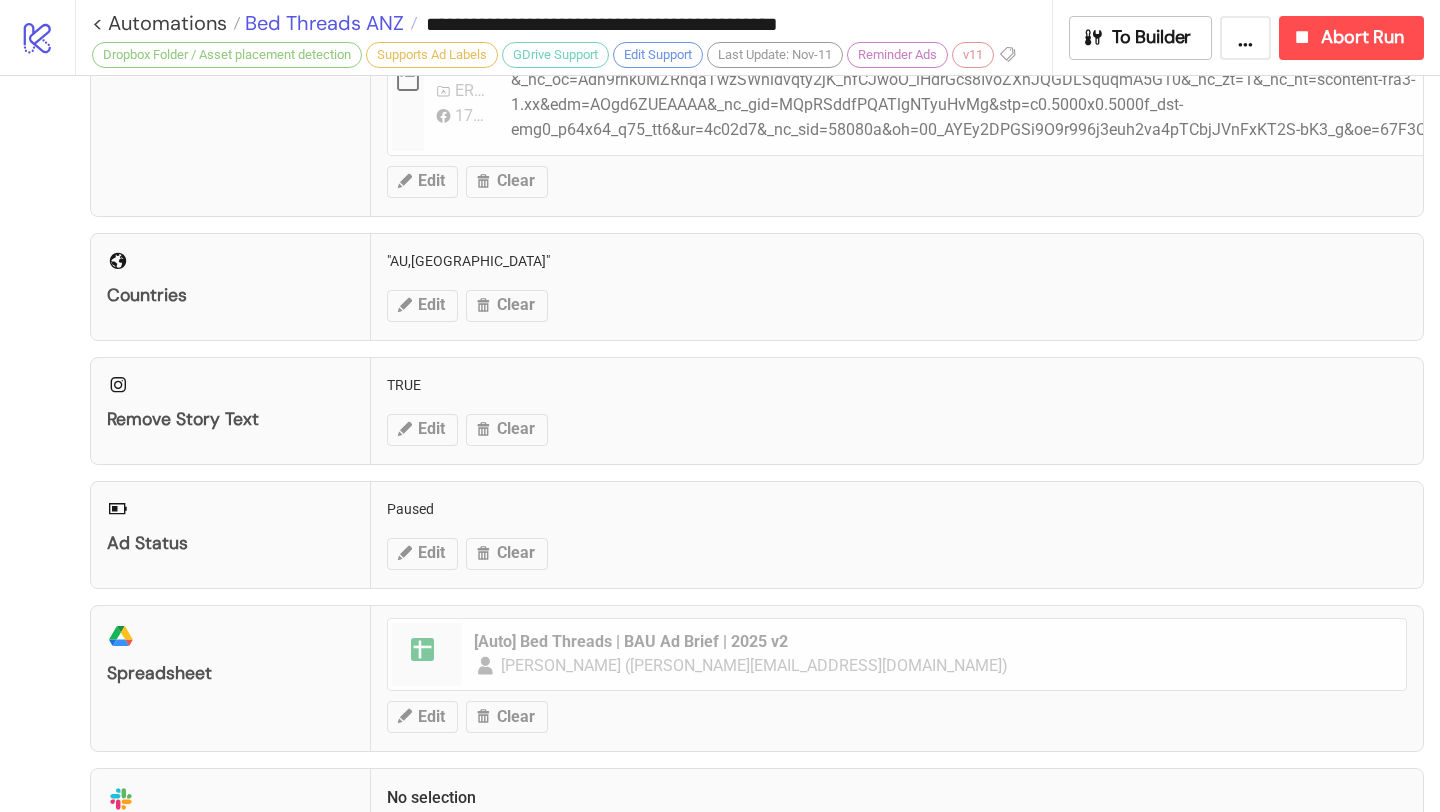 click on "Bed Threads ANZ" at bounding box center (322, 23) 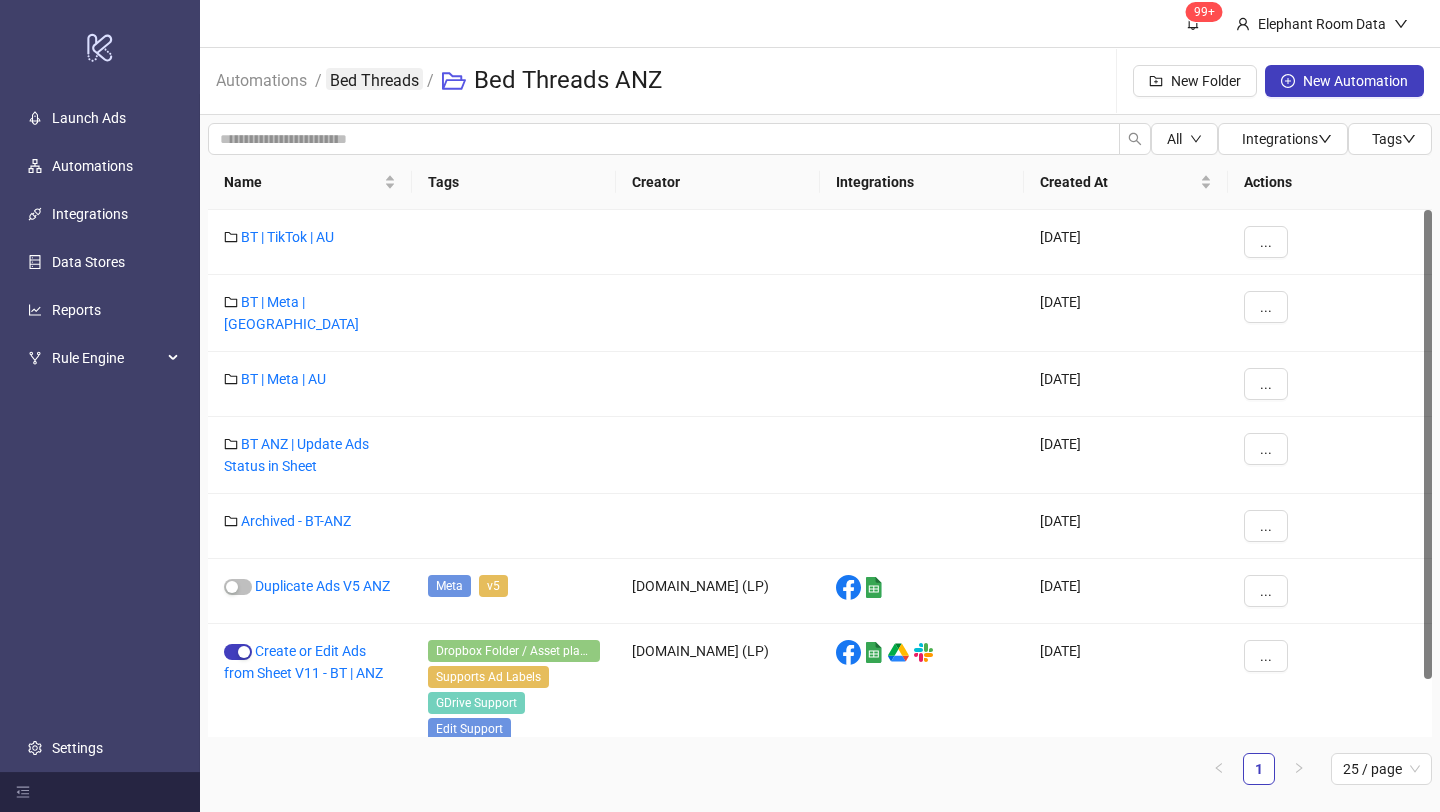 click on "Bed Threads" at bounding box center (374, 79) 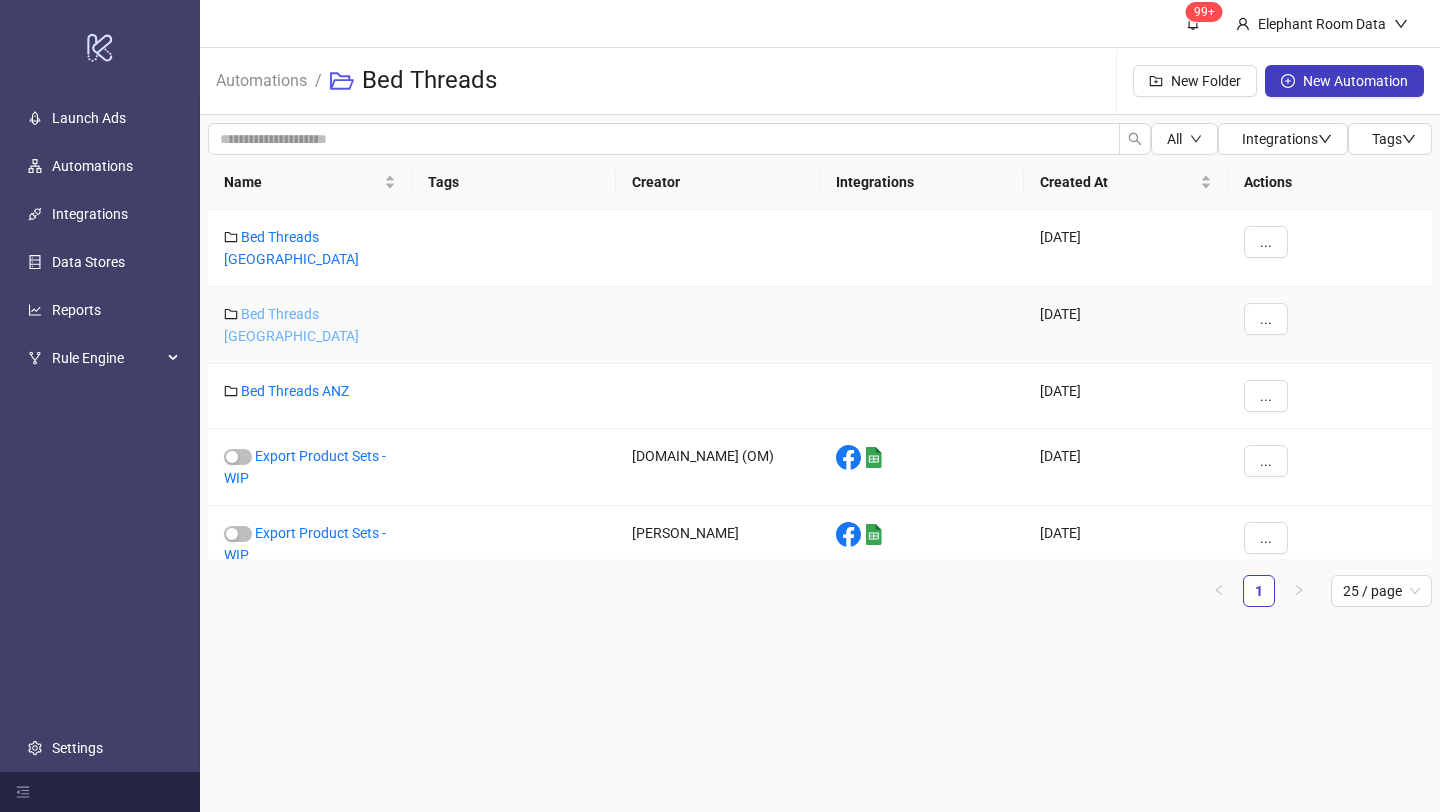 click on "Bed Threads [GEOGRAPHIC_DATA]" at bounding box center [291, 325] 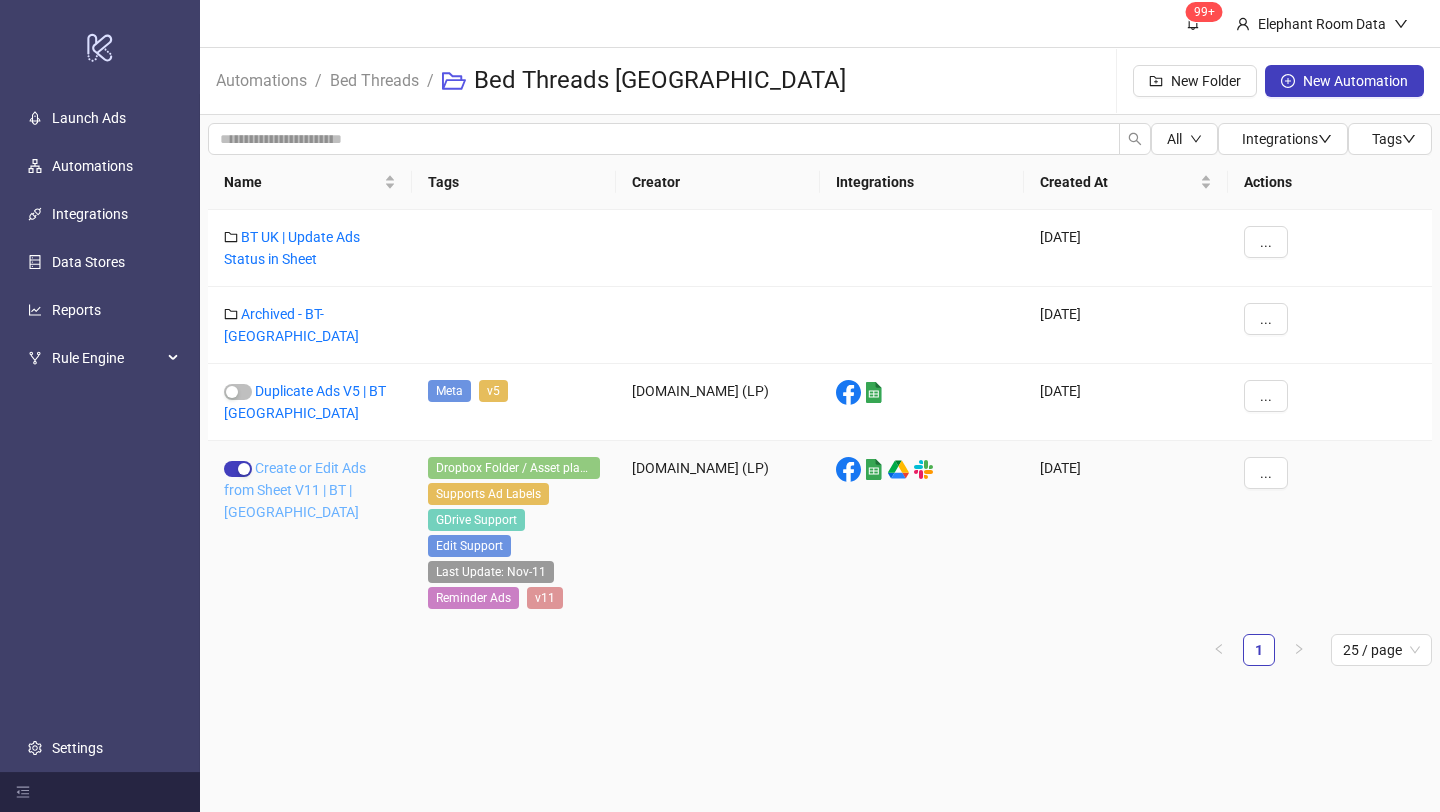 click on "Create or Edit Ads from Sheet V11  |  BT | [GEOGRAPHIC_DATA]" at bounding box center [295, 490] 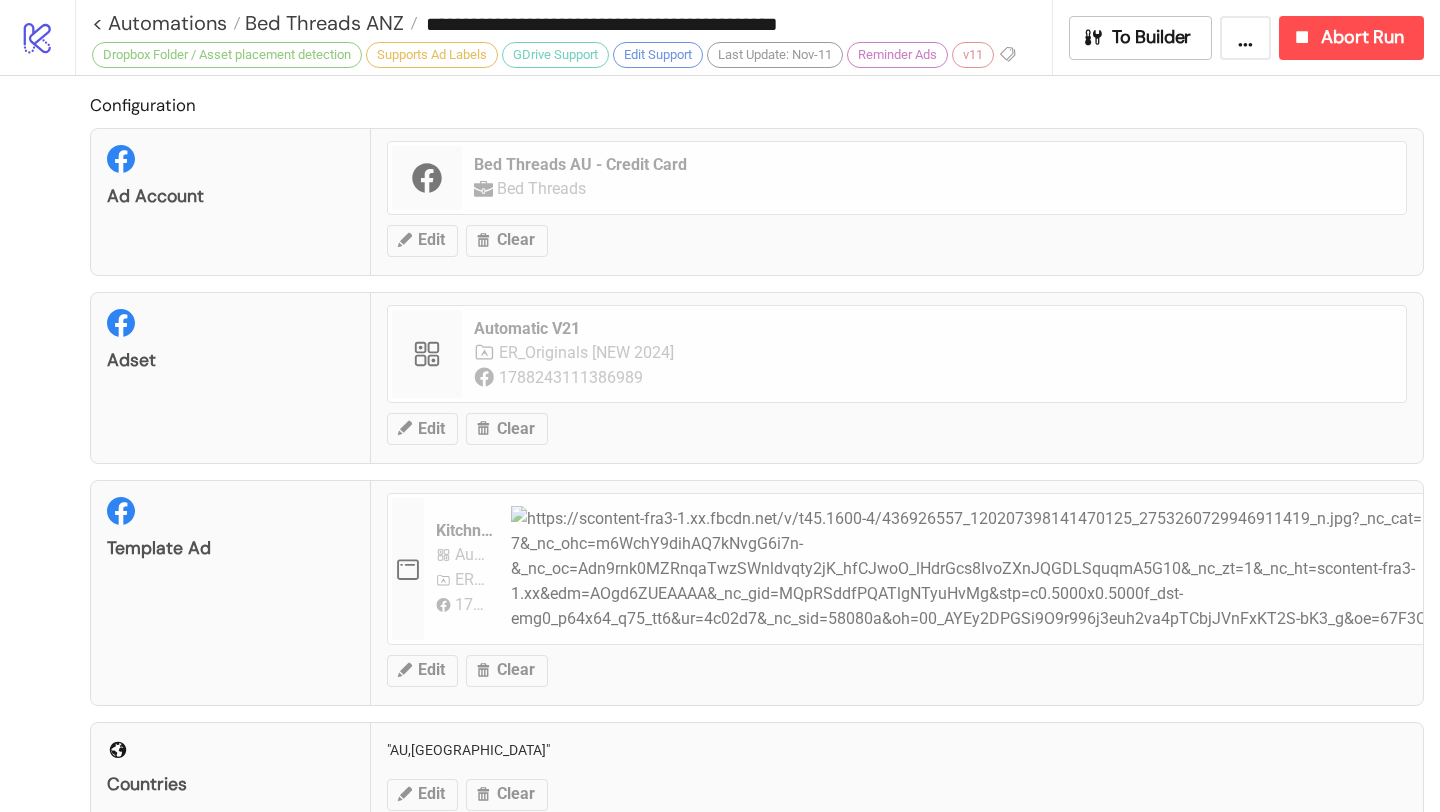 type on "**********" 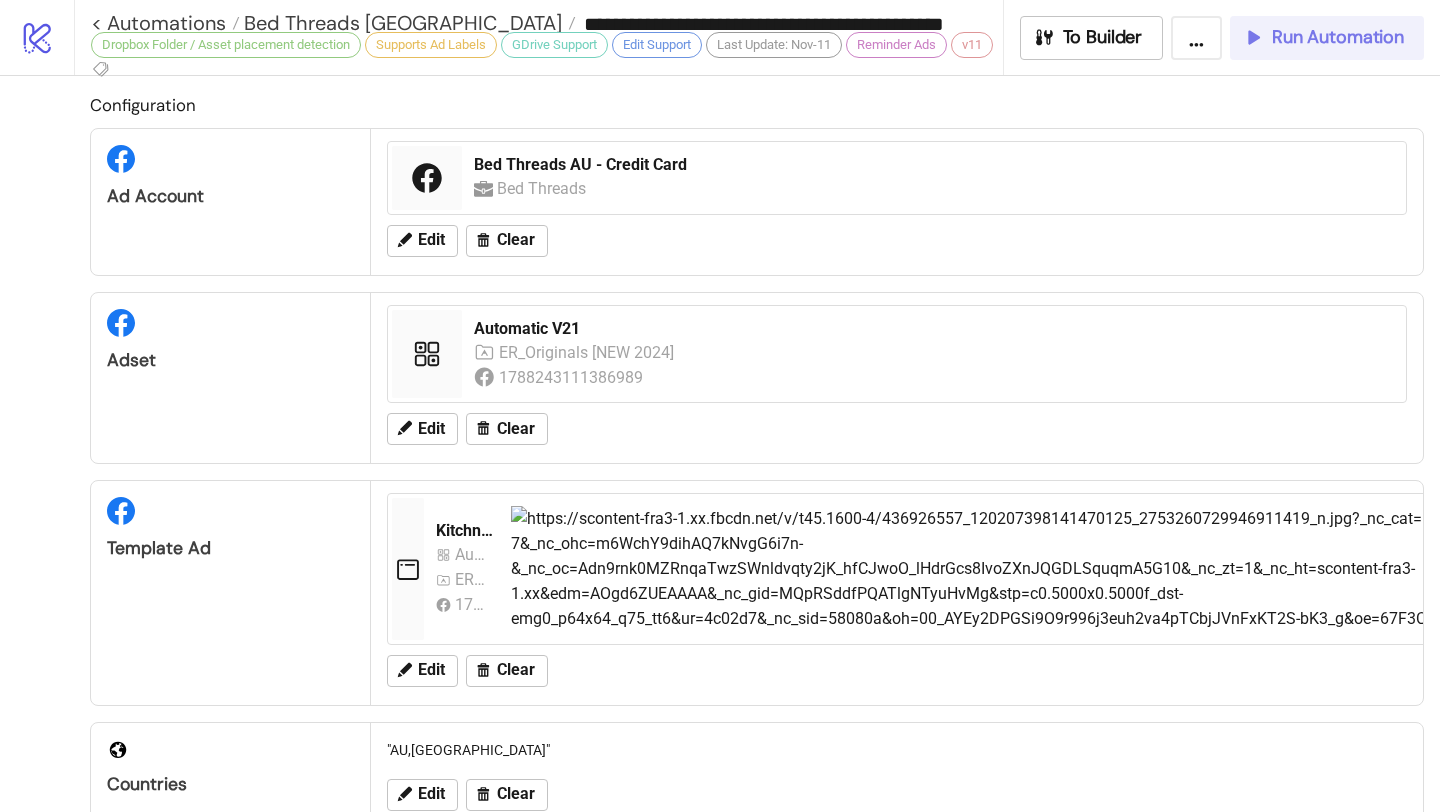 click on "Run Automation" at bounding box center [1338, 37] 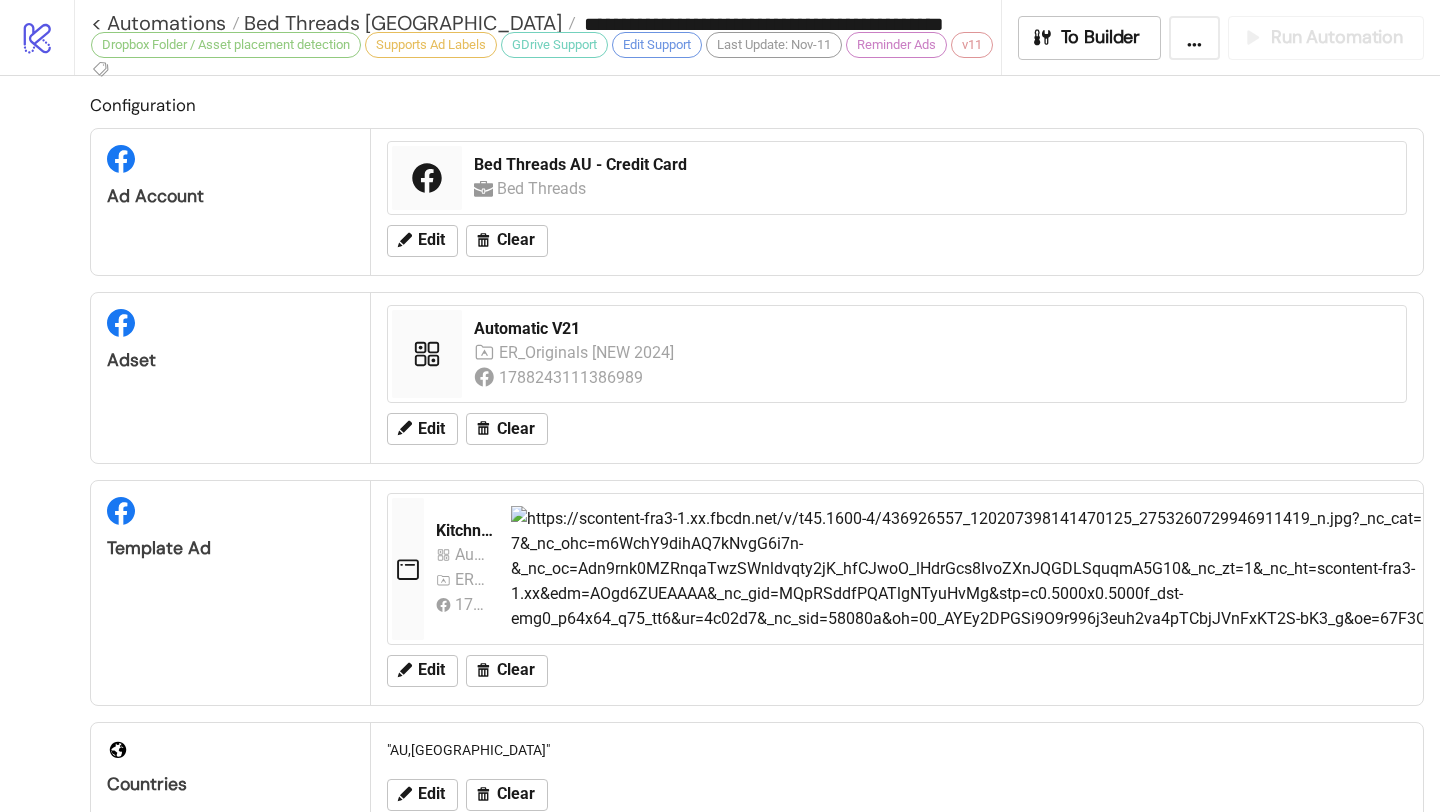 click on "Dropbox Folder / Asset placement detection Supports Ad Labels GDrive Support Edit Support Last Update: Nov-11 Reminder Ads v11" at bounding box center [546, 57] 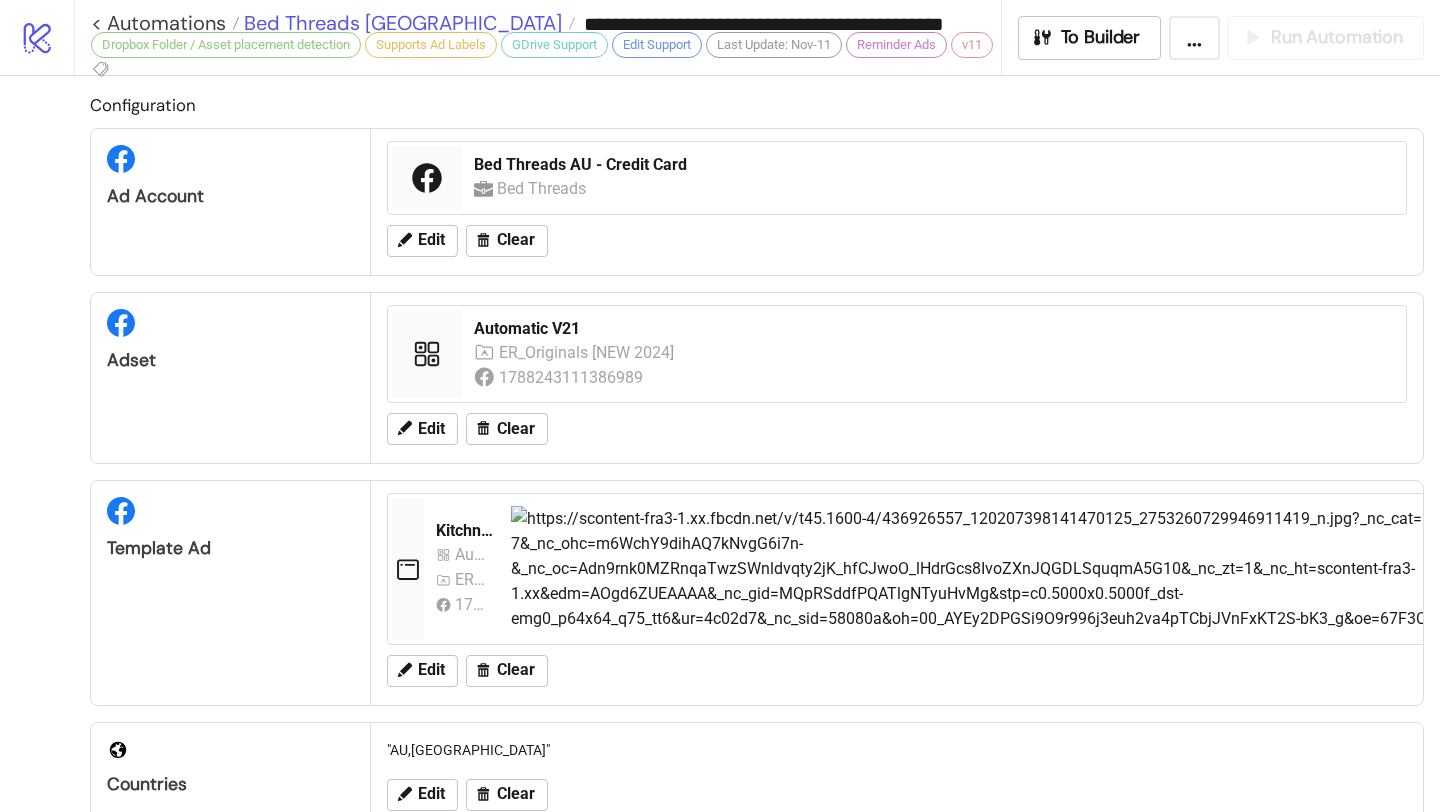 click on "Bed Threads [GEOGRAPHIC_DATA]" at bounding box center [400, 23] 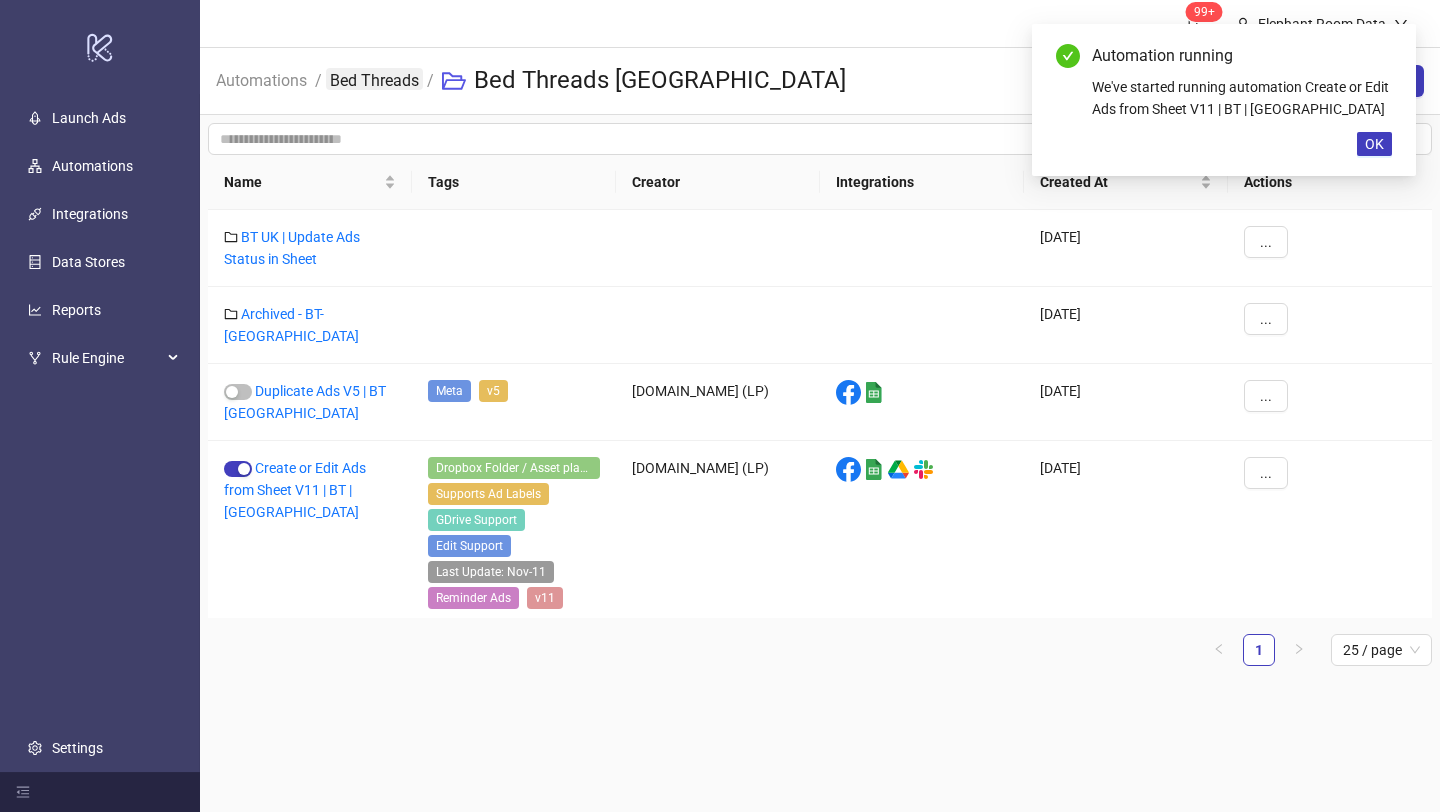 click on "Bed Threads" at bounding box center [374, 79] 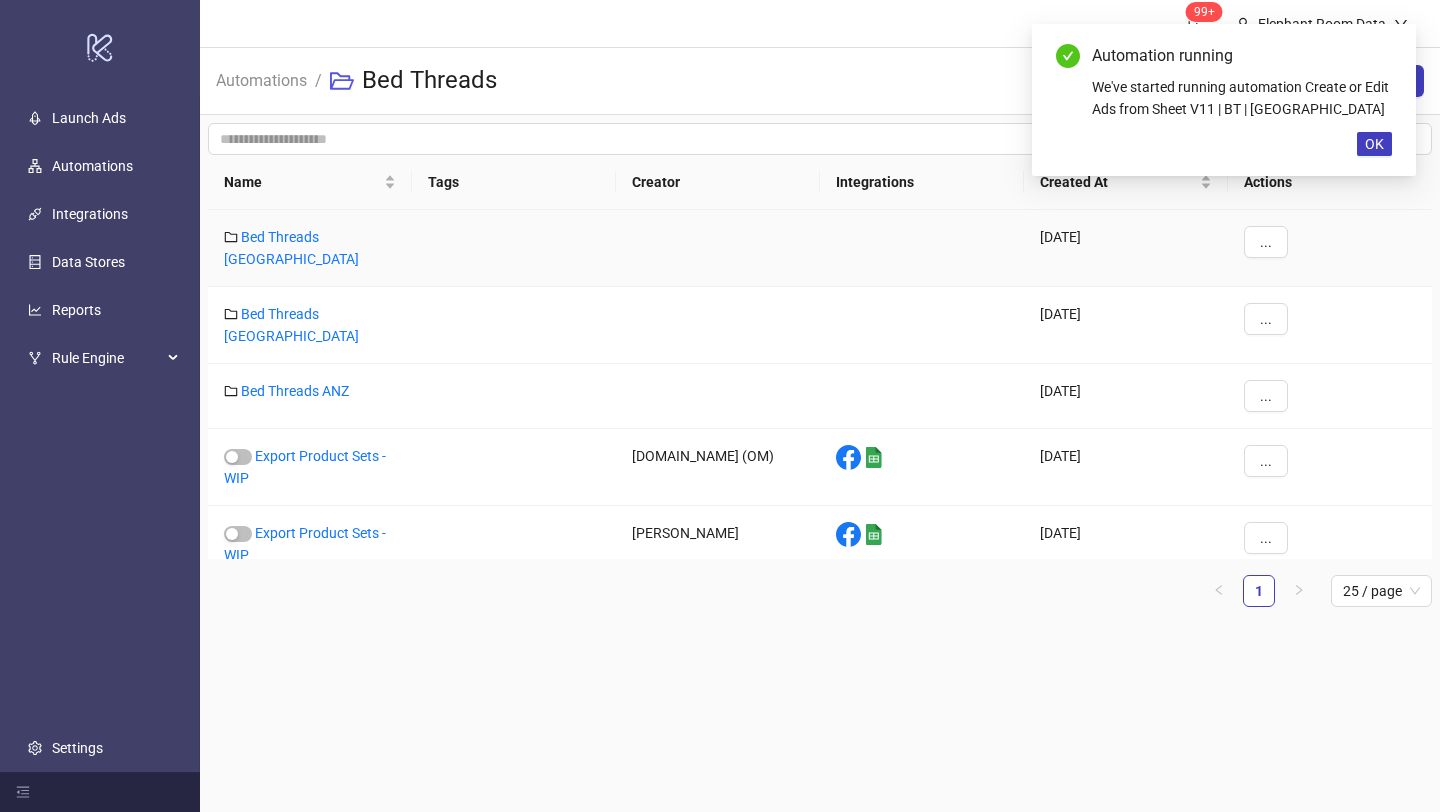 click on "Bed Threads [GEOGRAPHIC_DATA]" at bounding box center [310, 248] 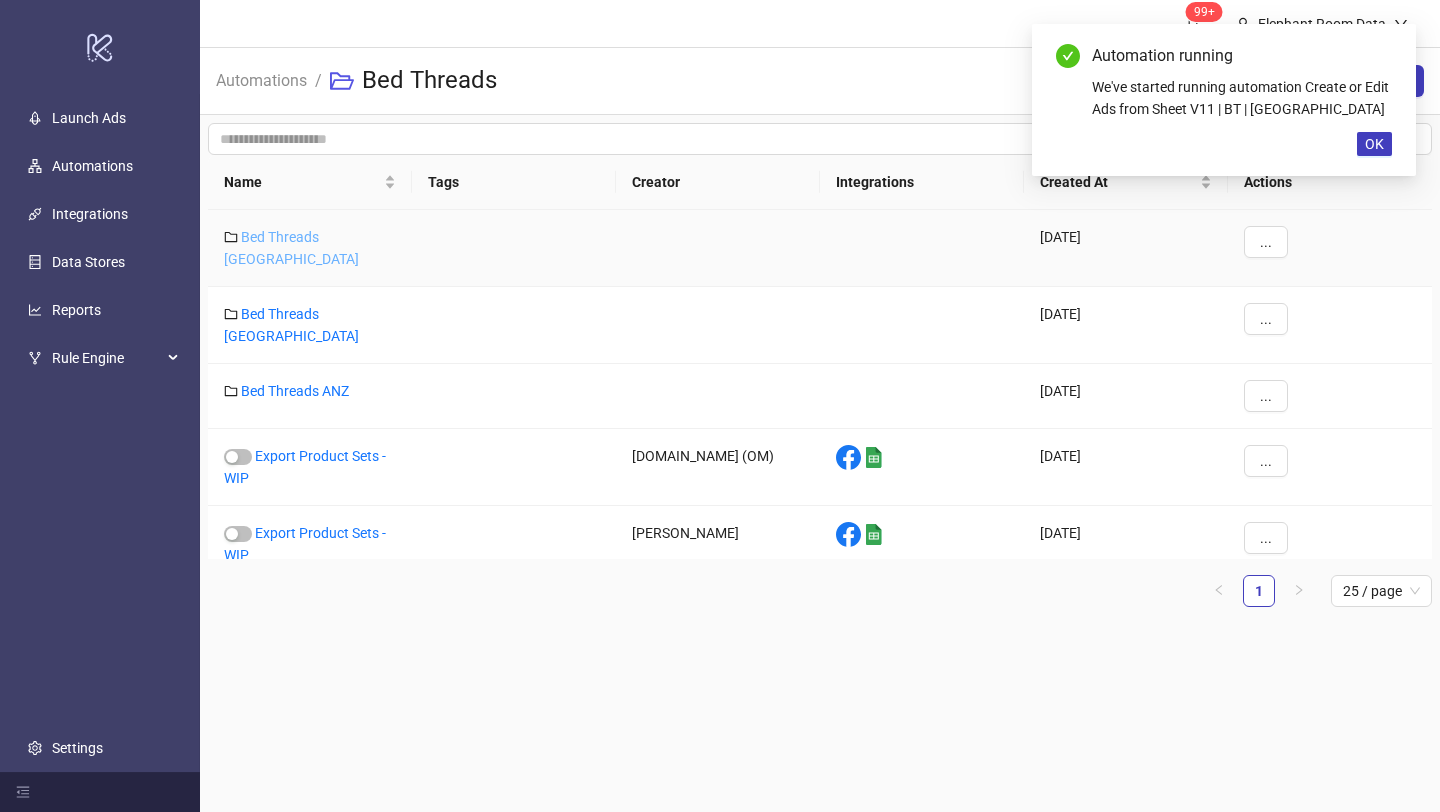 click on "Bed Threads [GEOGRAPHIC_DATA]" at bounding box center (291, 248) 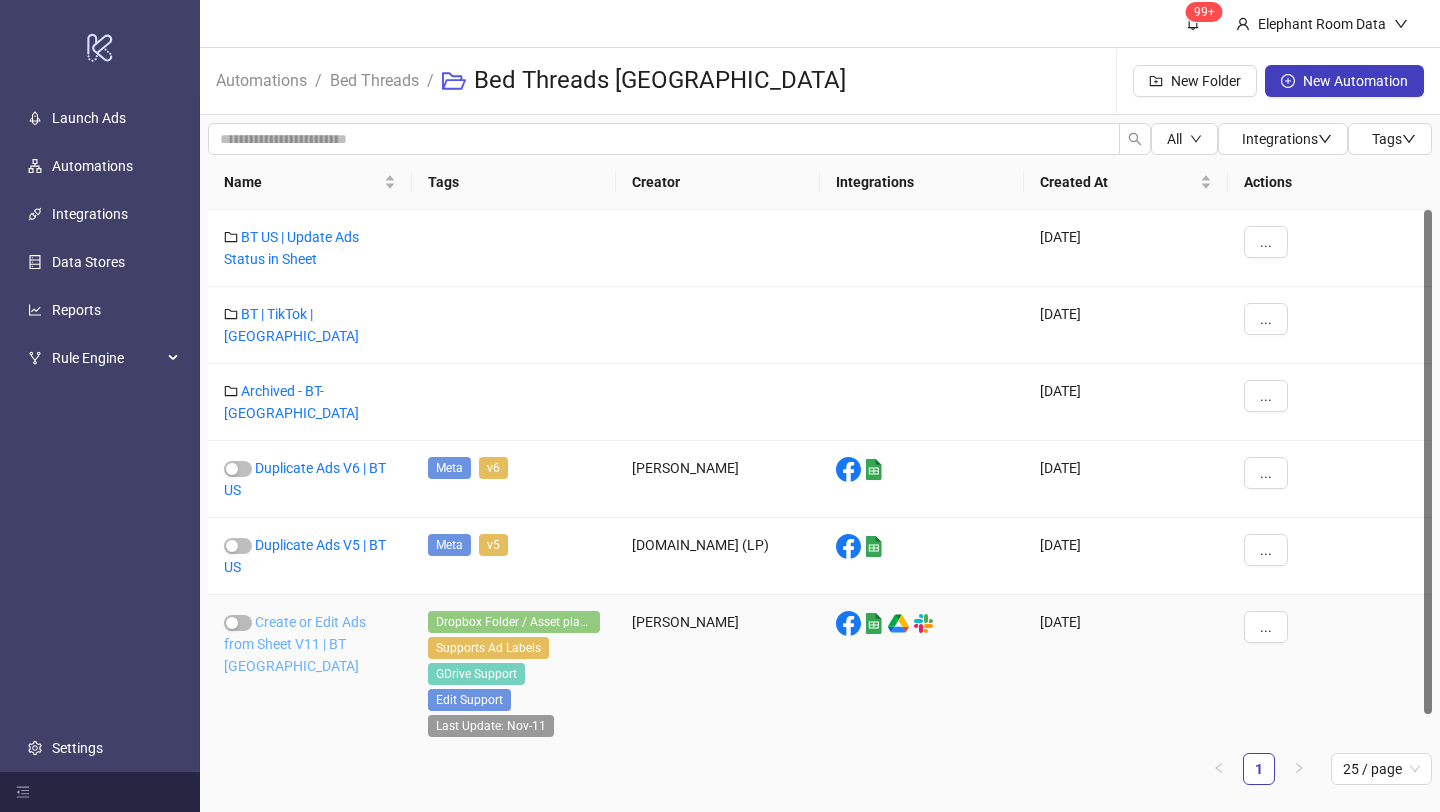 click on "Create or Edit Ads from Sheet V11 | BT [GEOGRAPHIC_DATA]" at bounding box center (295, 644) 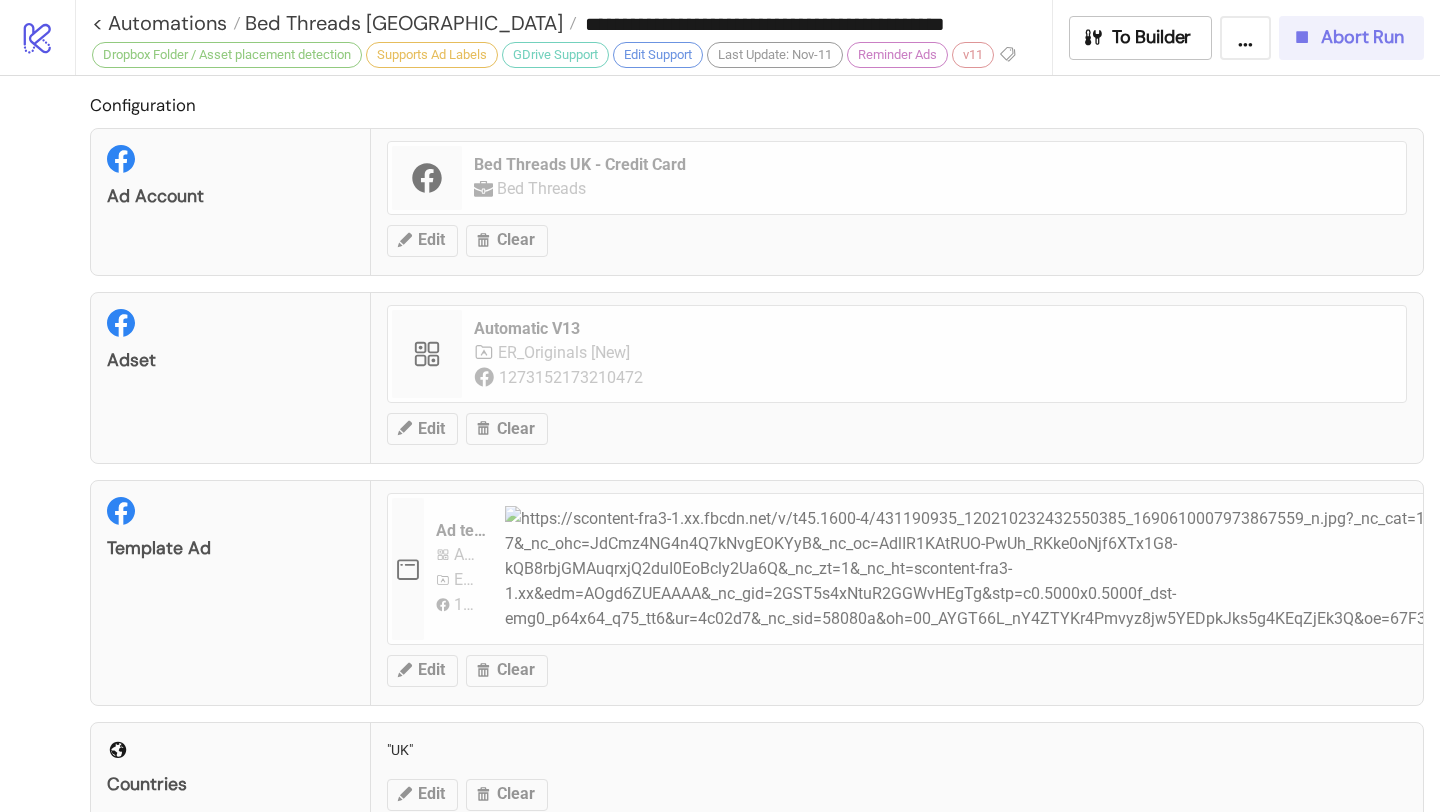 type on "**********" 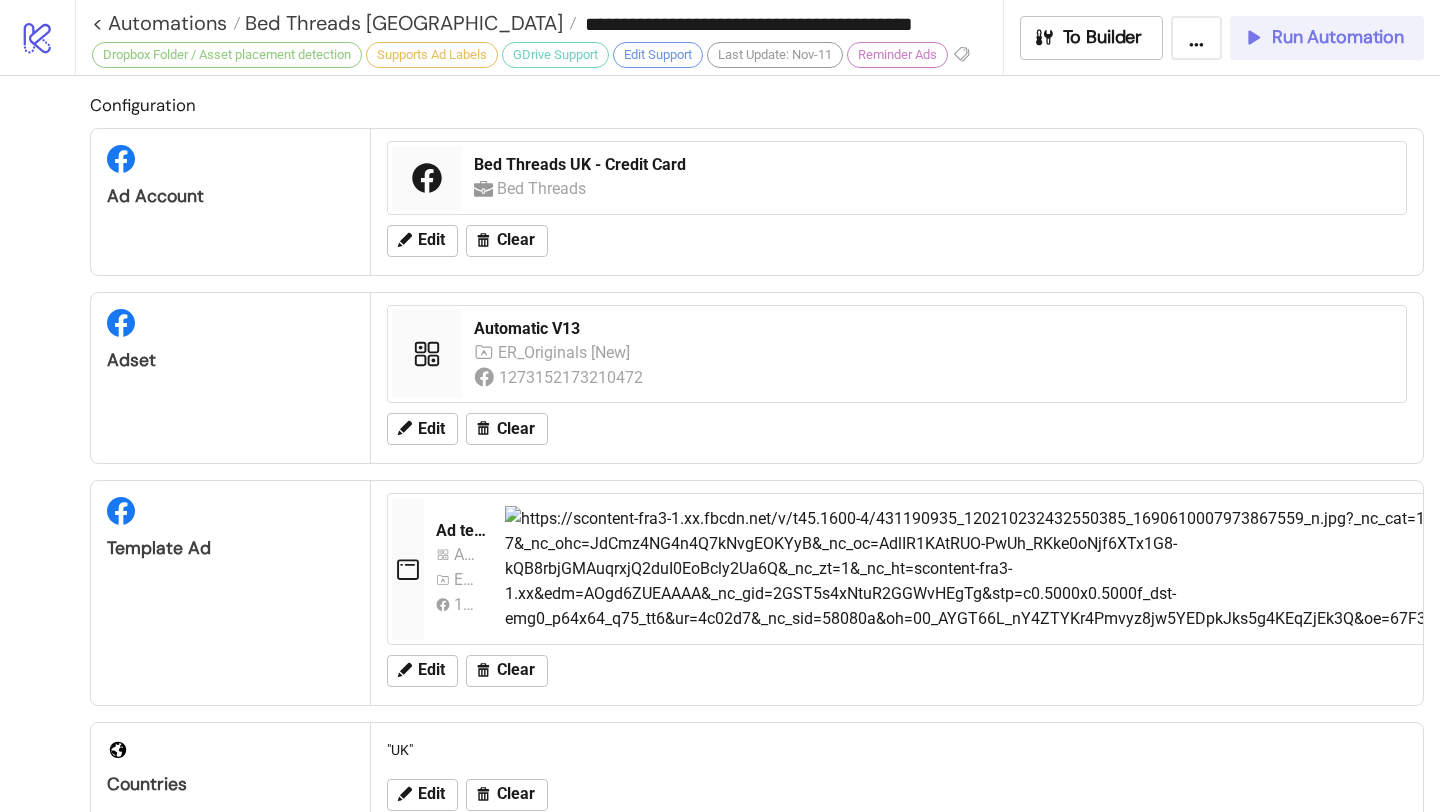 click on "Run Automation" at bounding box center (1338, 37) 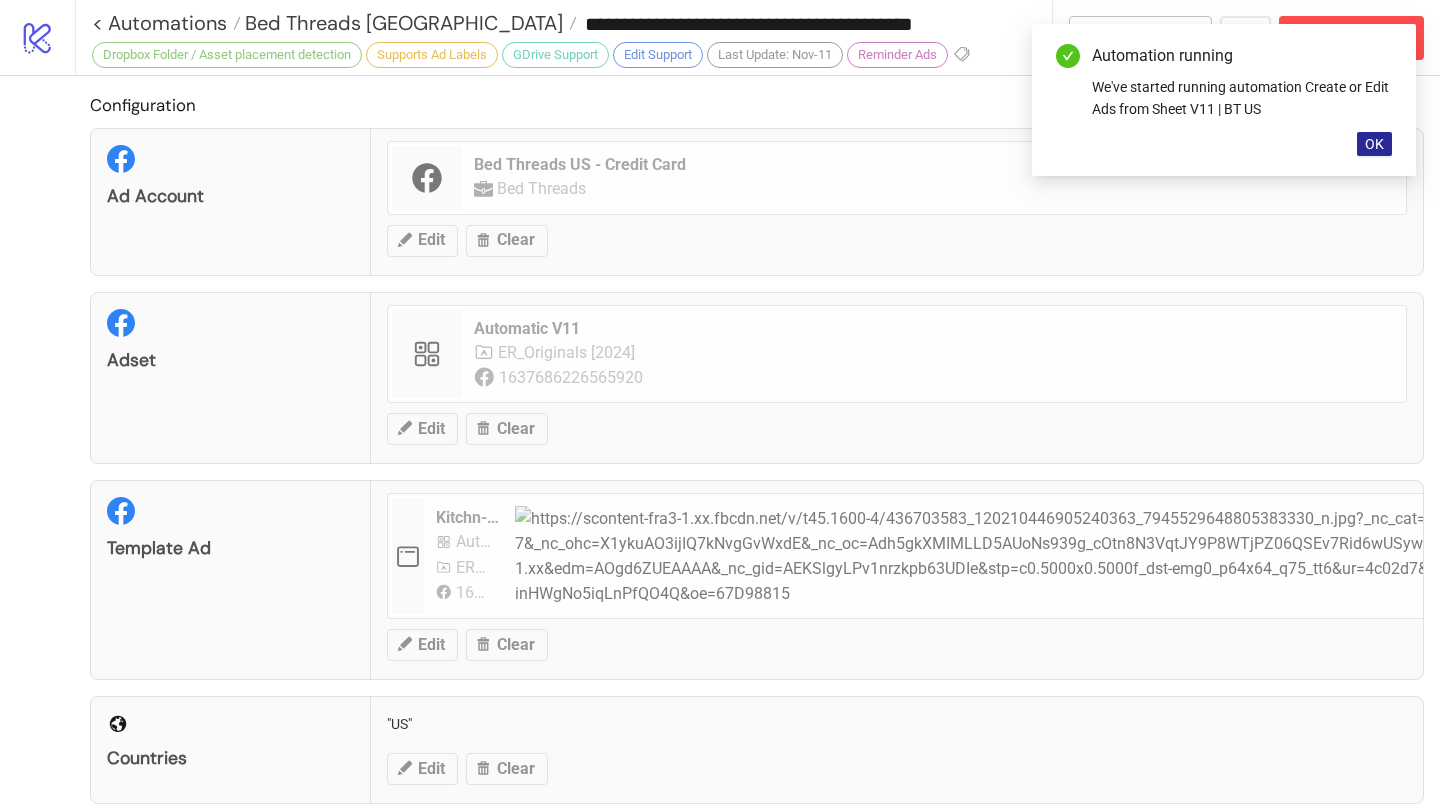 click on "OK" at bounding box center [1374, 144] 